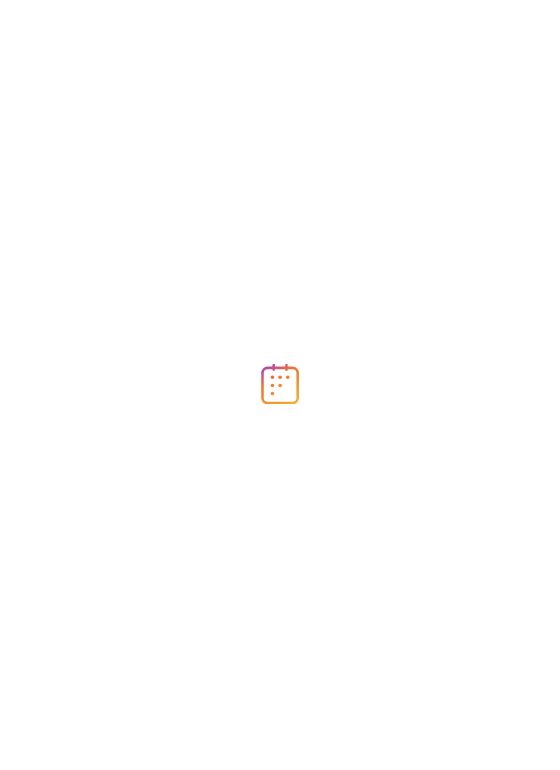 scroll, scrollTop: 0, scrollLeft: 0, axis: both 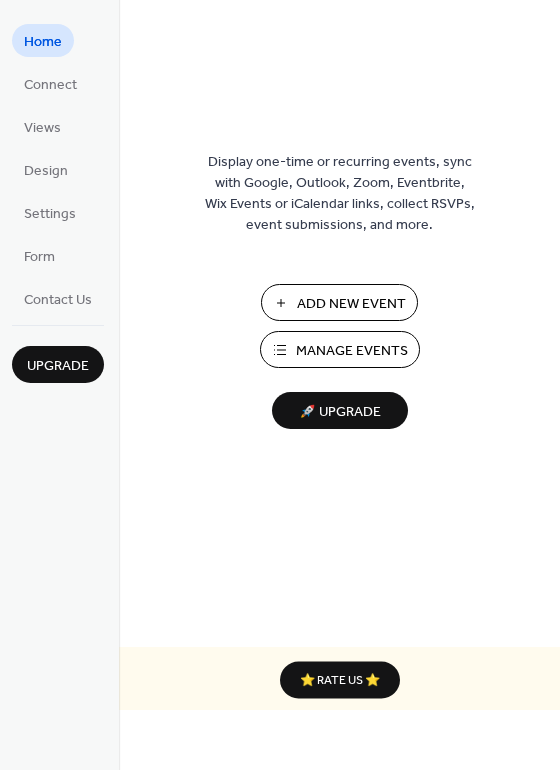 click on "Add New Event" at bounding box center [351, 304] 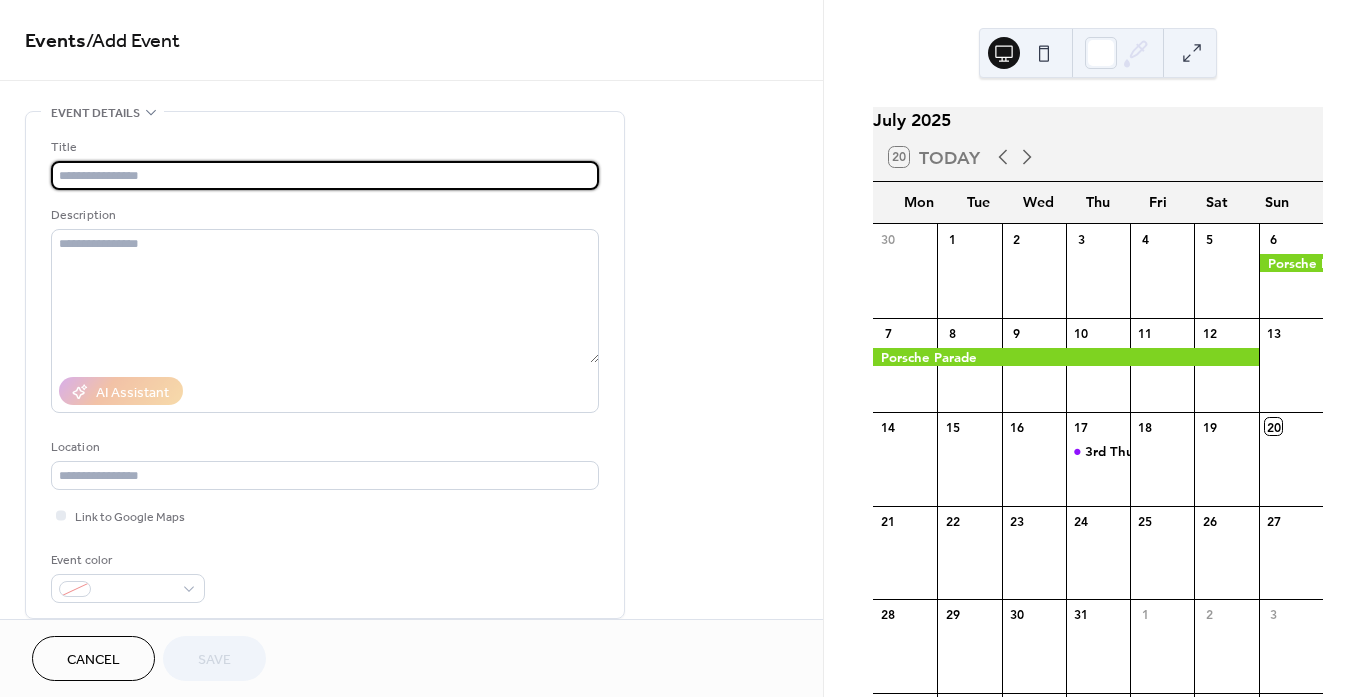 scroll, scrollTop: 0, scrollLeft: 0, axis: both 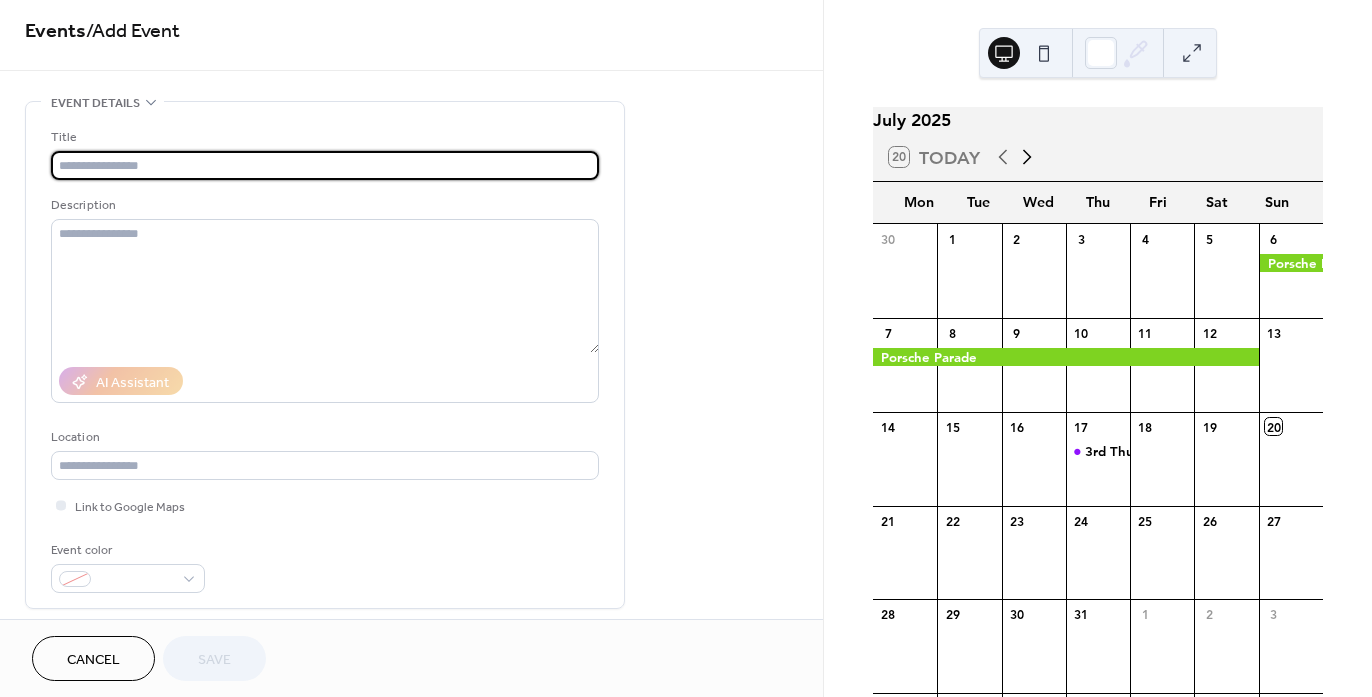 click 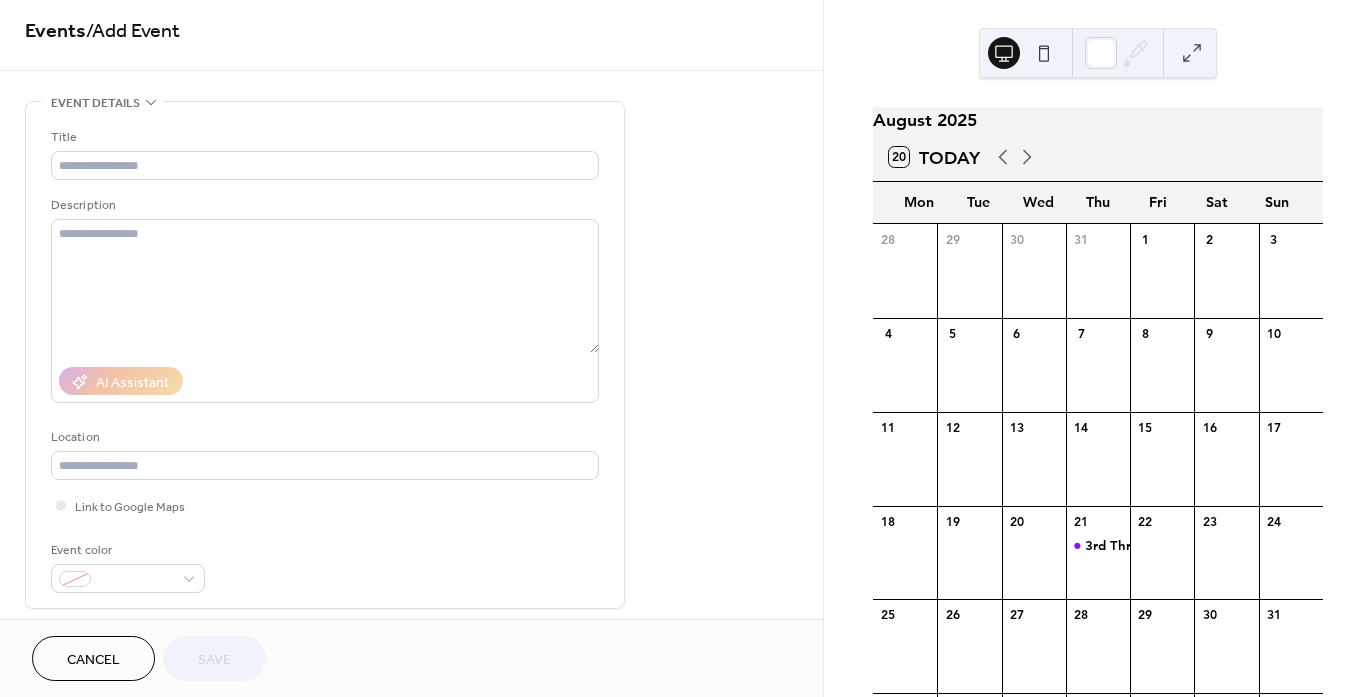 click at bounding box center (1226, 282) 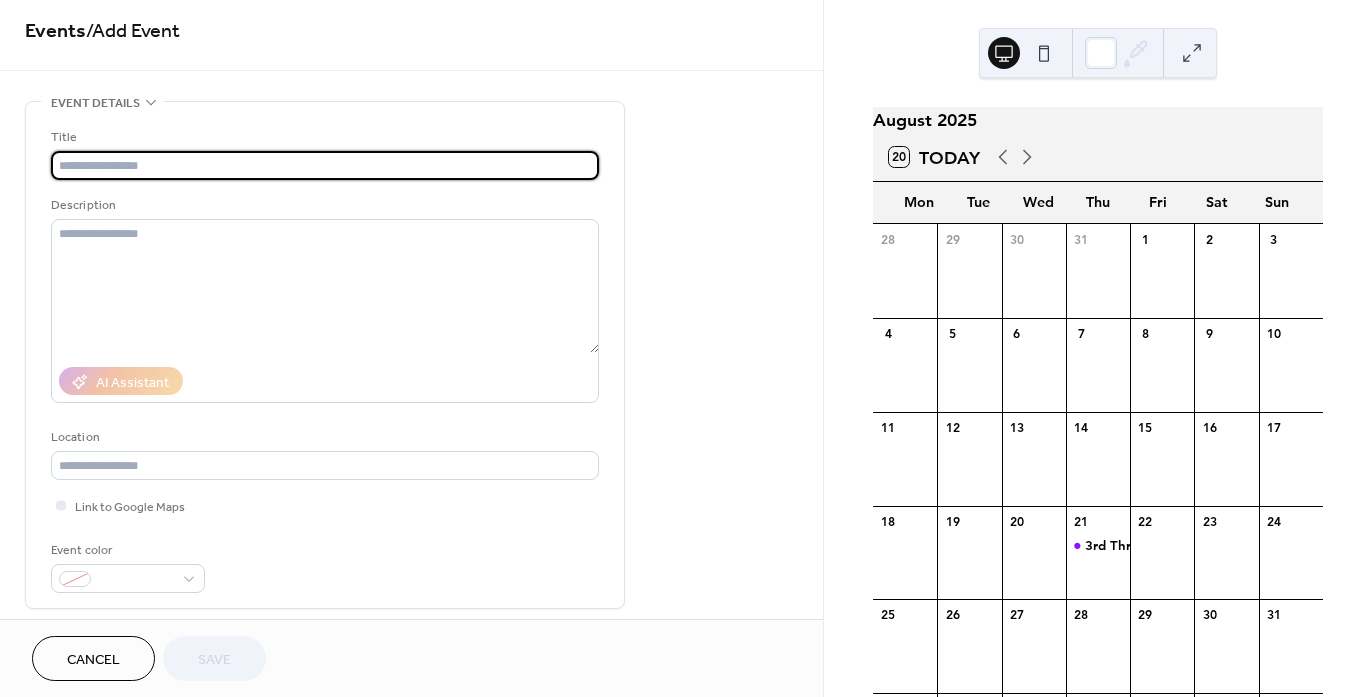 click at bounding box center (325, 165) 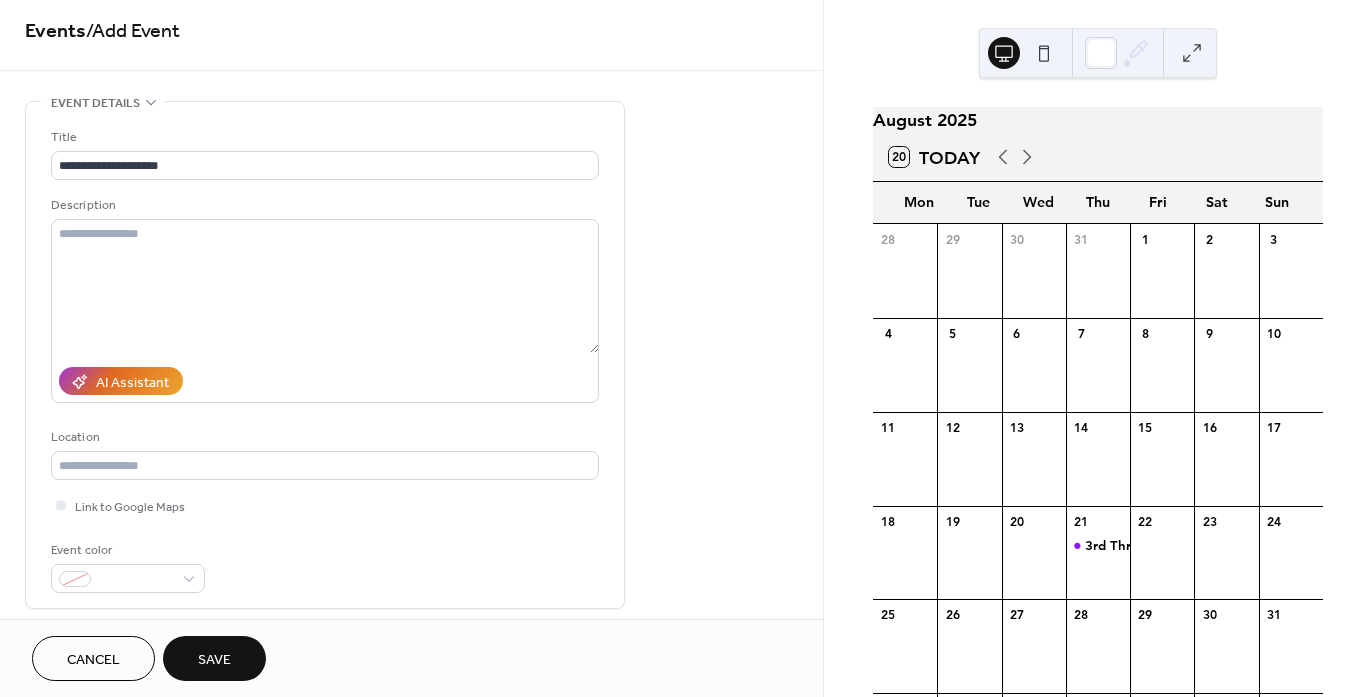 click on "**********" at bounding box center [325, 153] 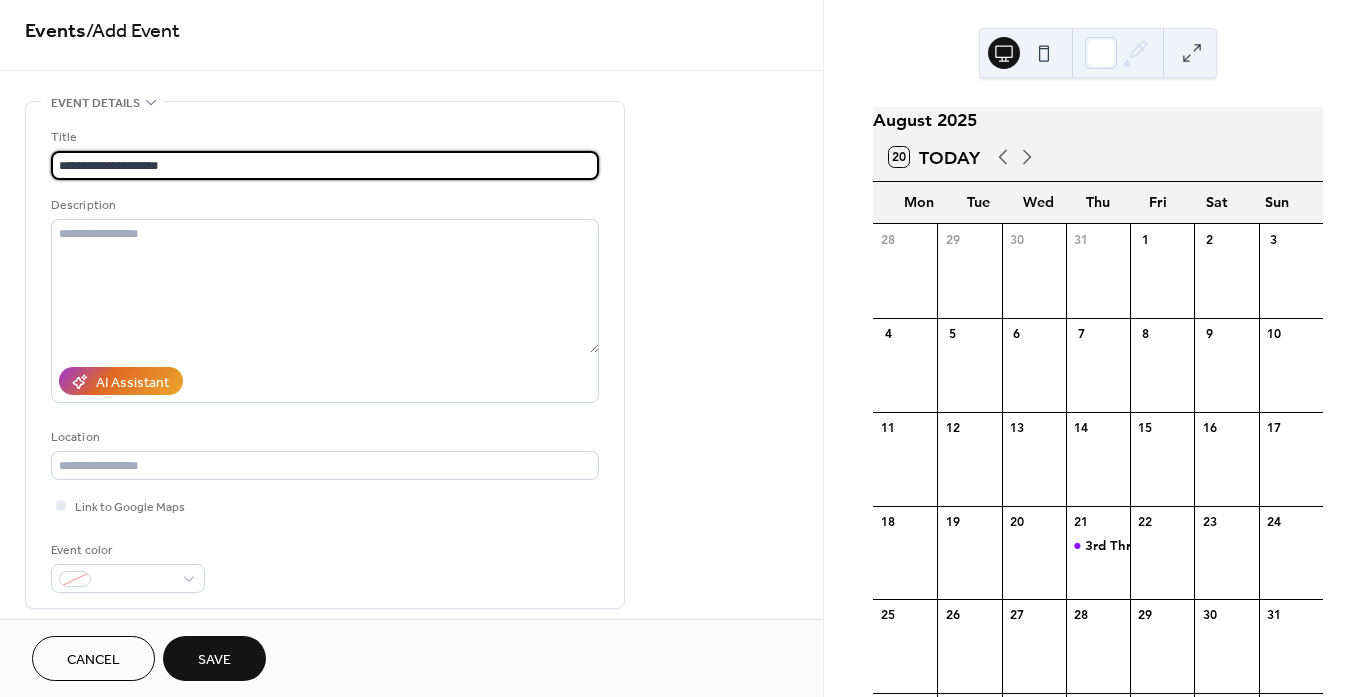 click on "**********" at bounding box center (325, 165) 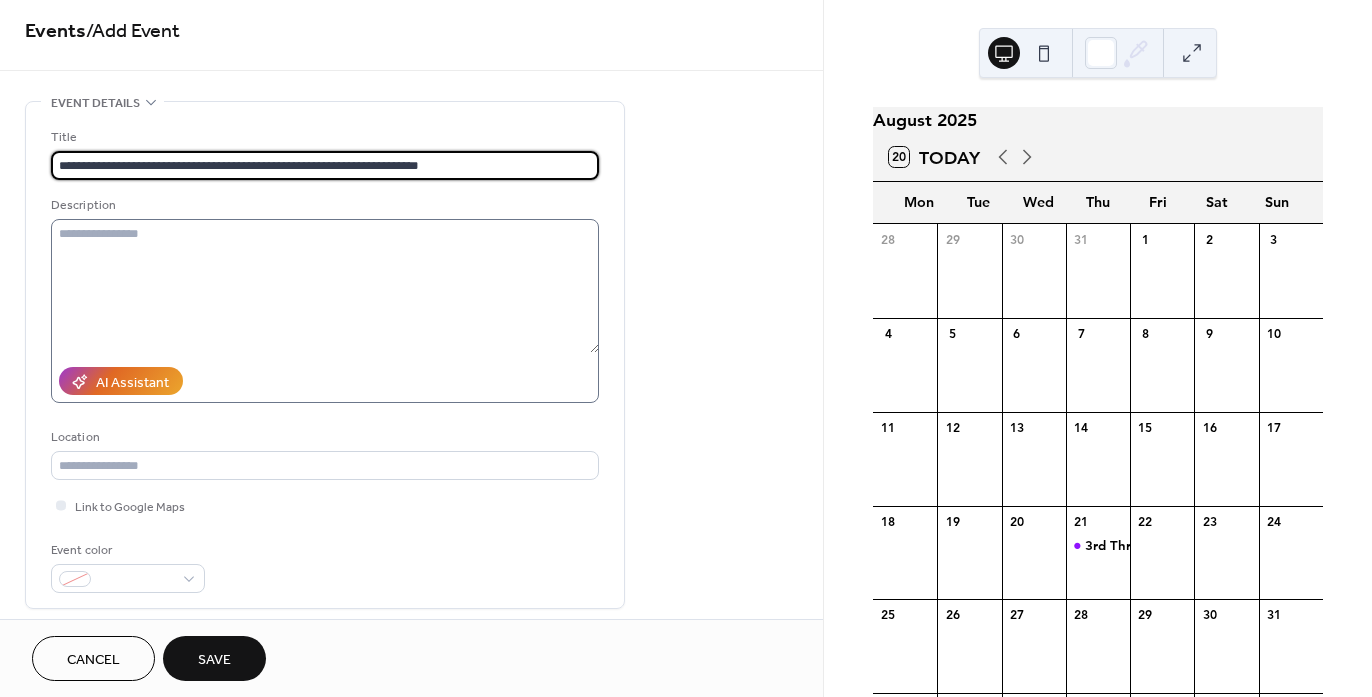 type on "**********" 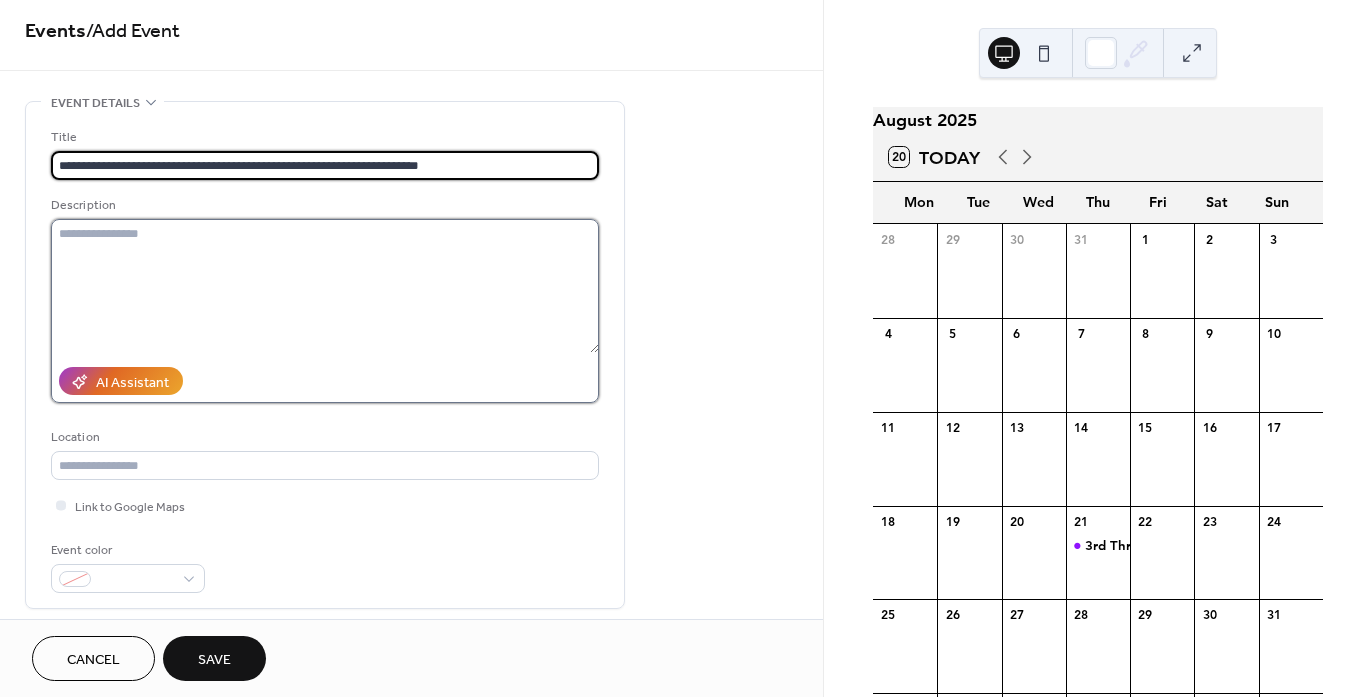 click at bounding box center (325, 286) 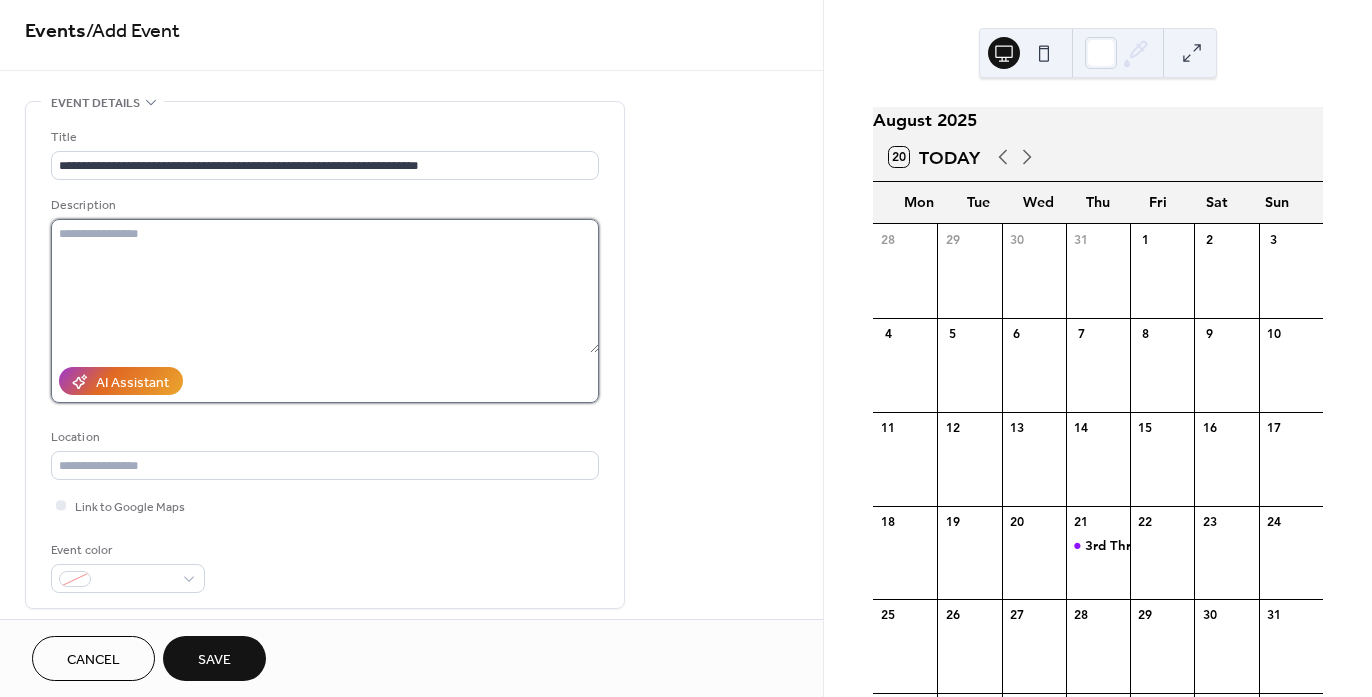 click at bounding box center [325, 286] 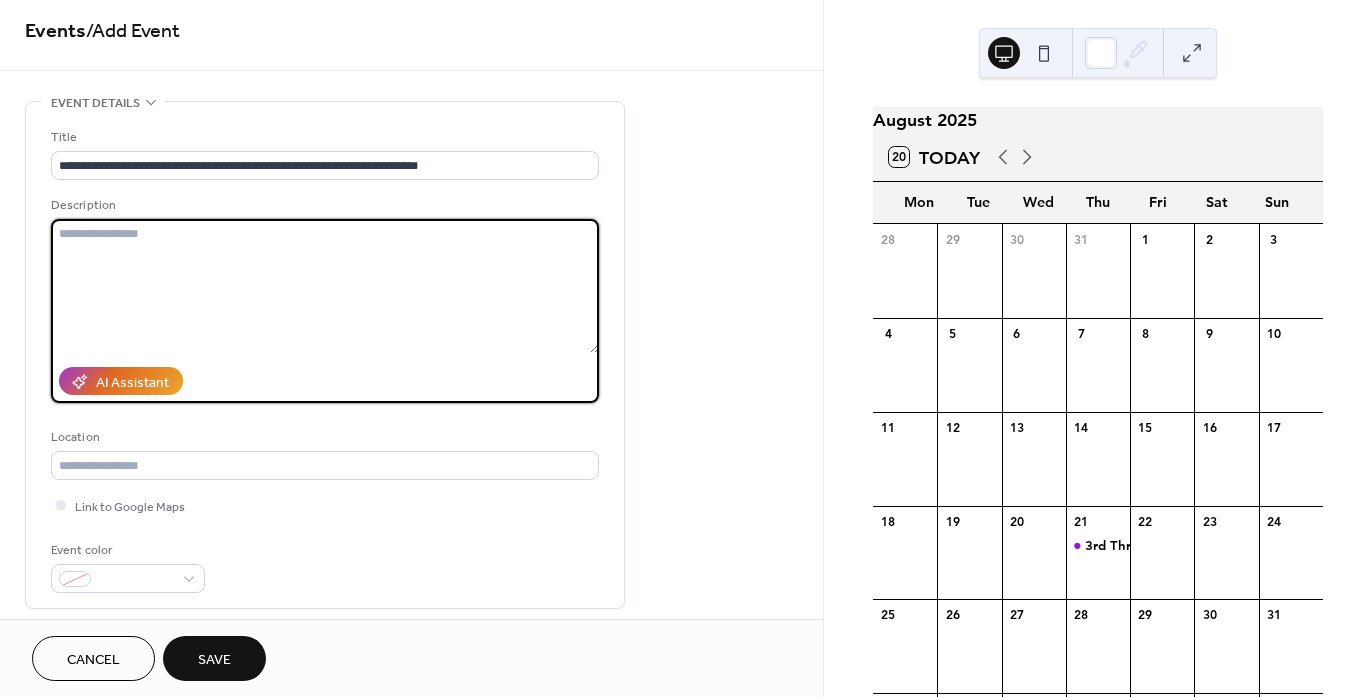 paste on "**********" 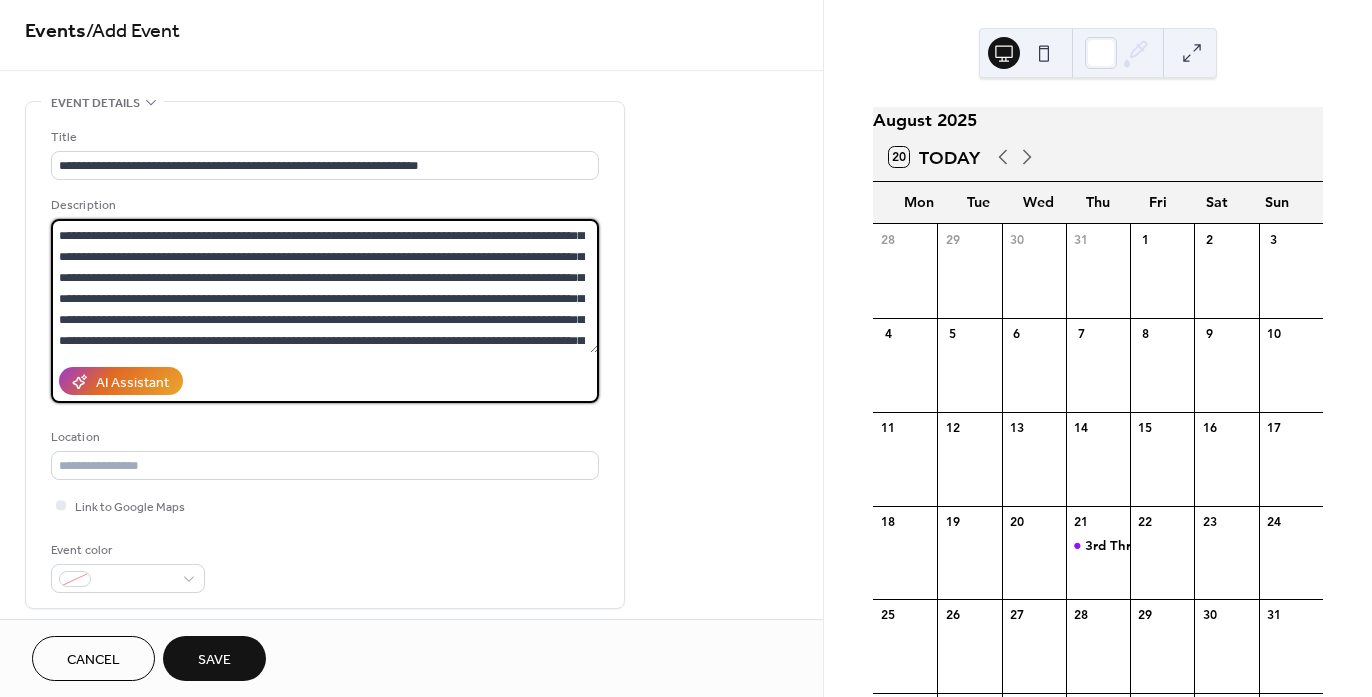 scroll, scrollTop: 0, scrollLeft: 0, axis: both 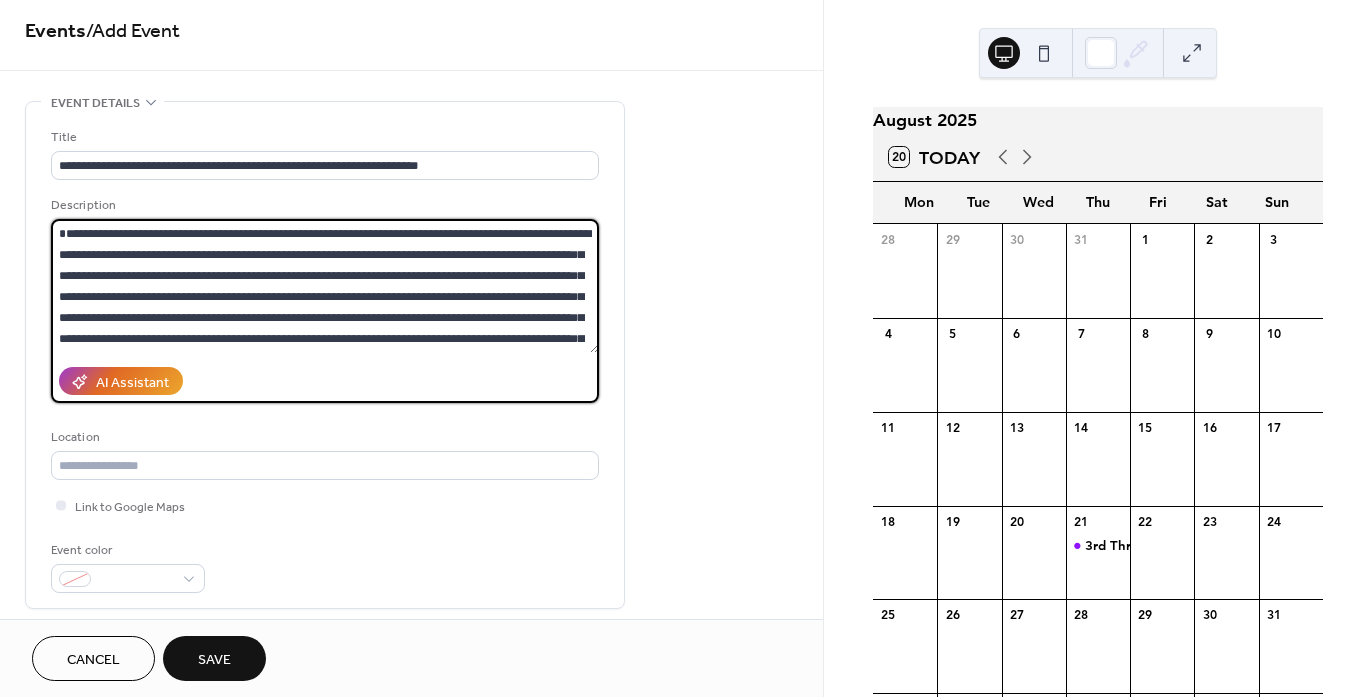drag, startPoint x: 275, startPoint y: 229, endPoint x: 115, endPoint y: 256, distance: 162.26213 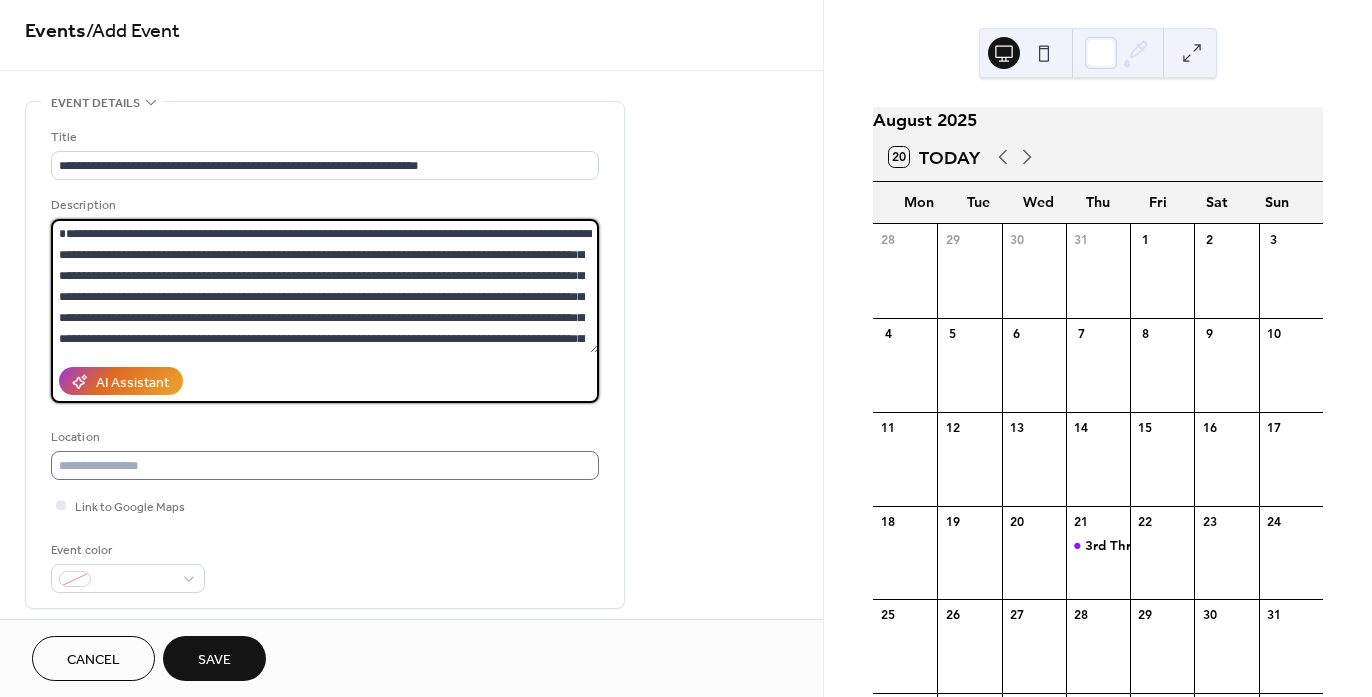 type on "**********" 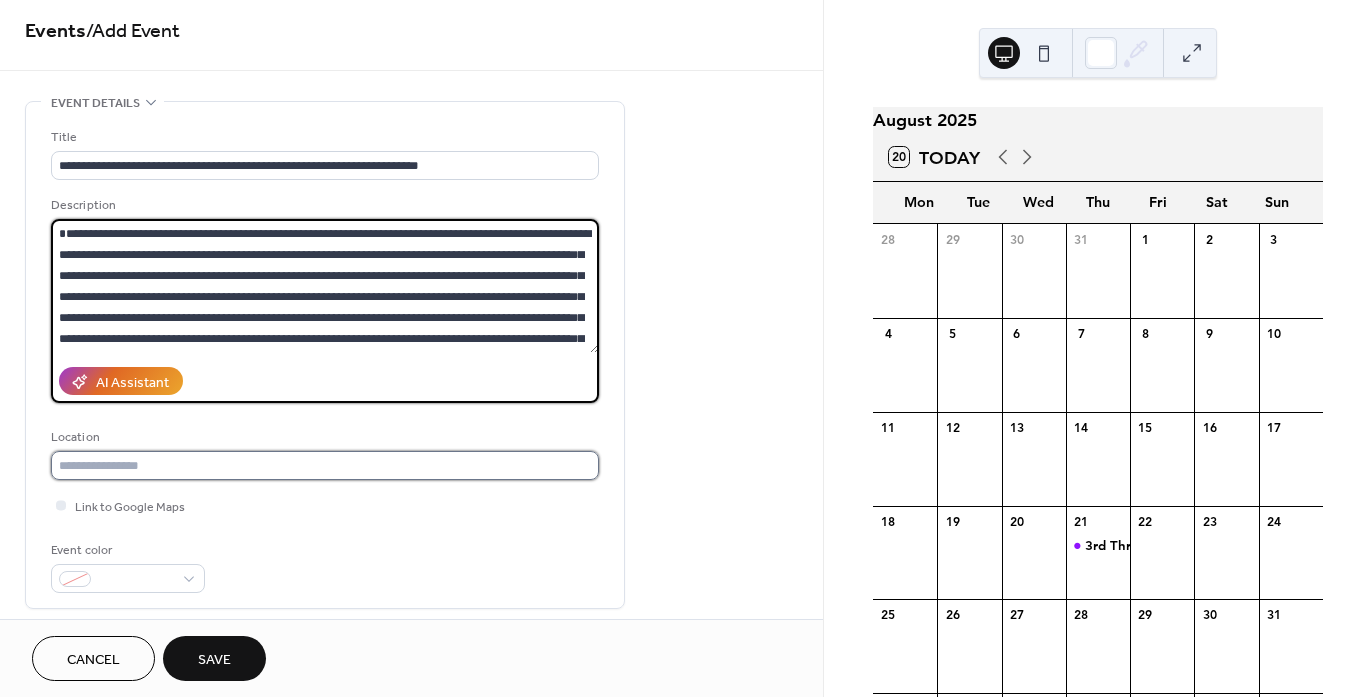 click at bounding box center (325, 465) 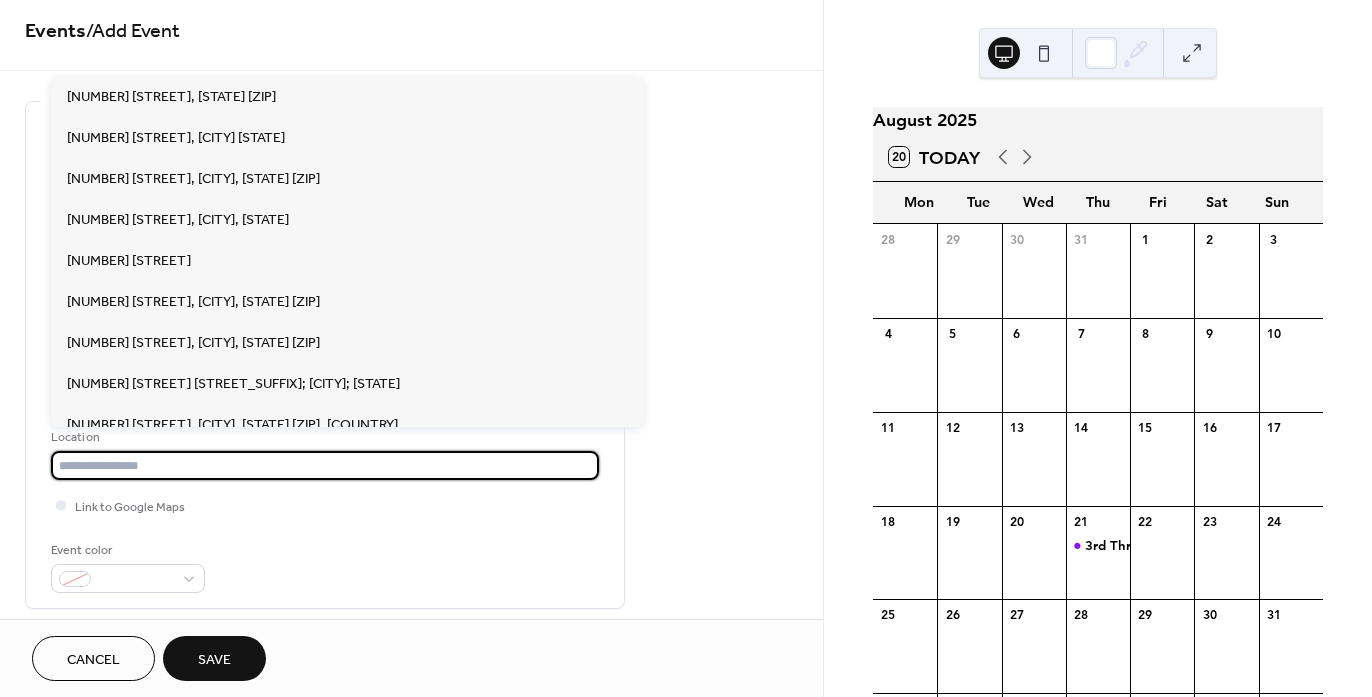 paste on "**********" 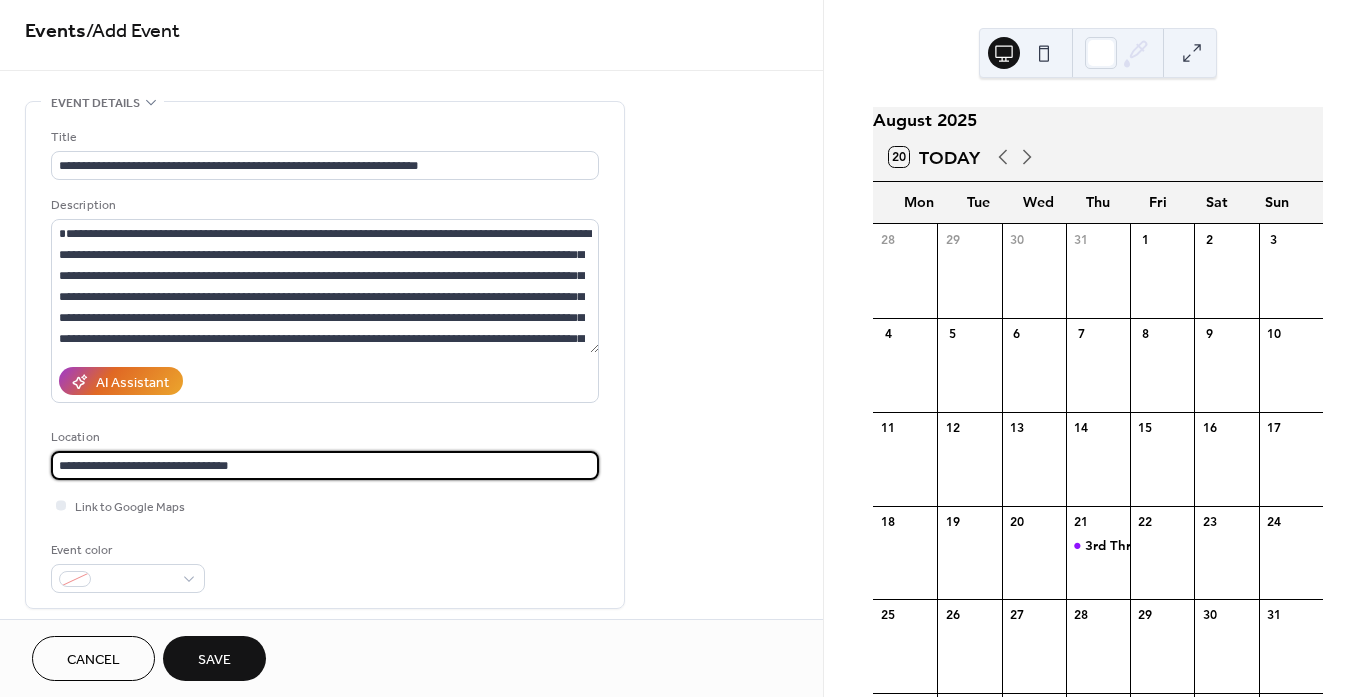 click on "**********" at bounding box center [325, 465] 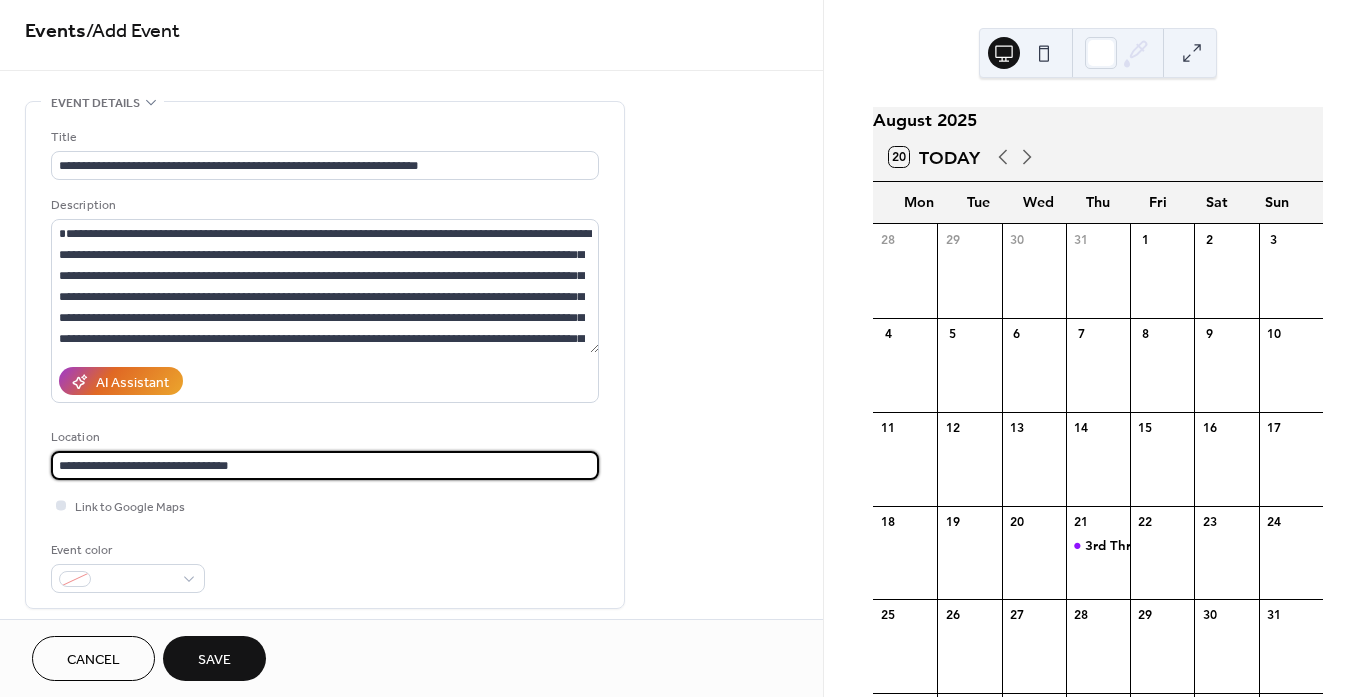type on "**********" 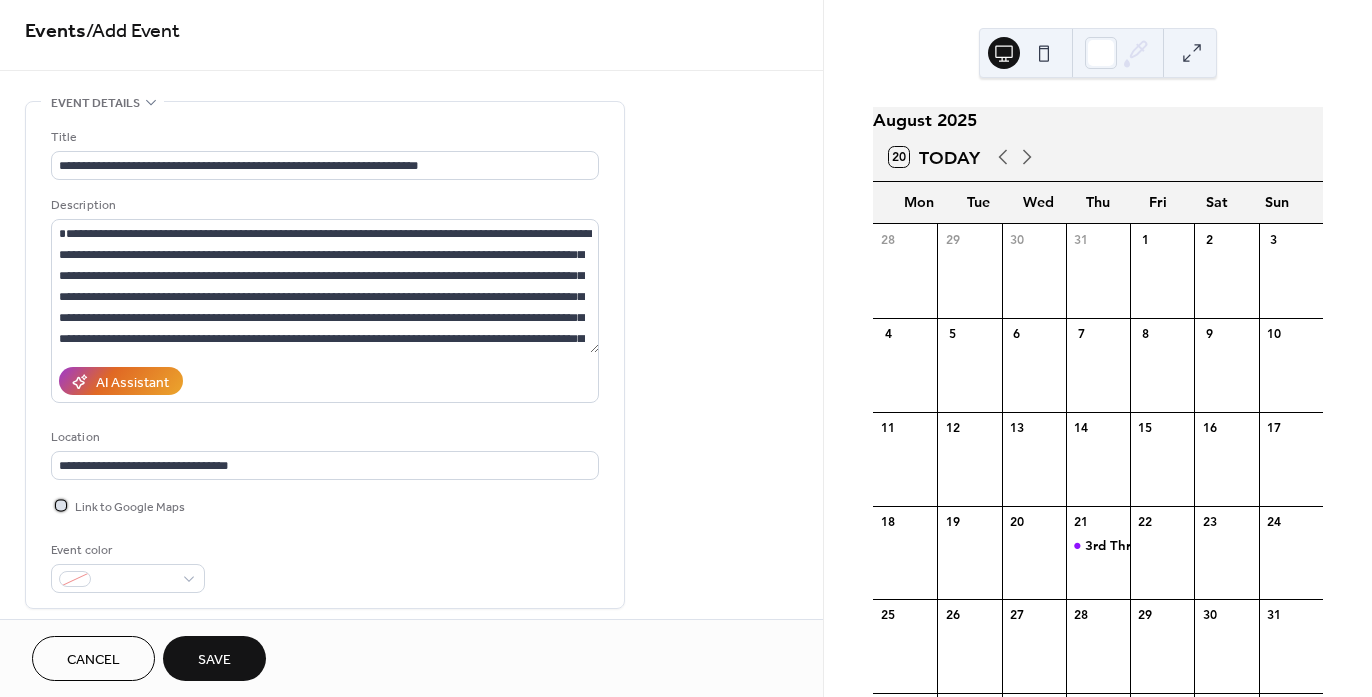 click on "Link to Google Maps" at bounding box center [130, 507] 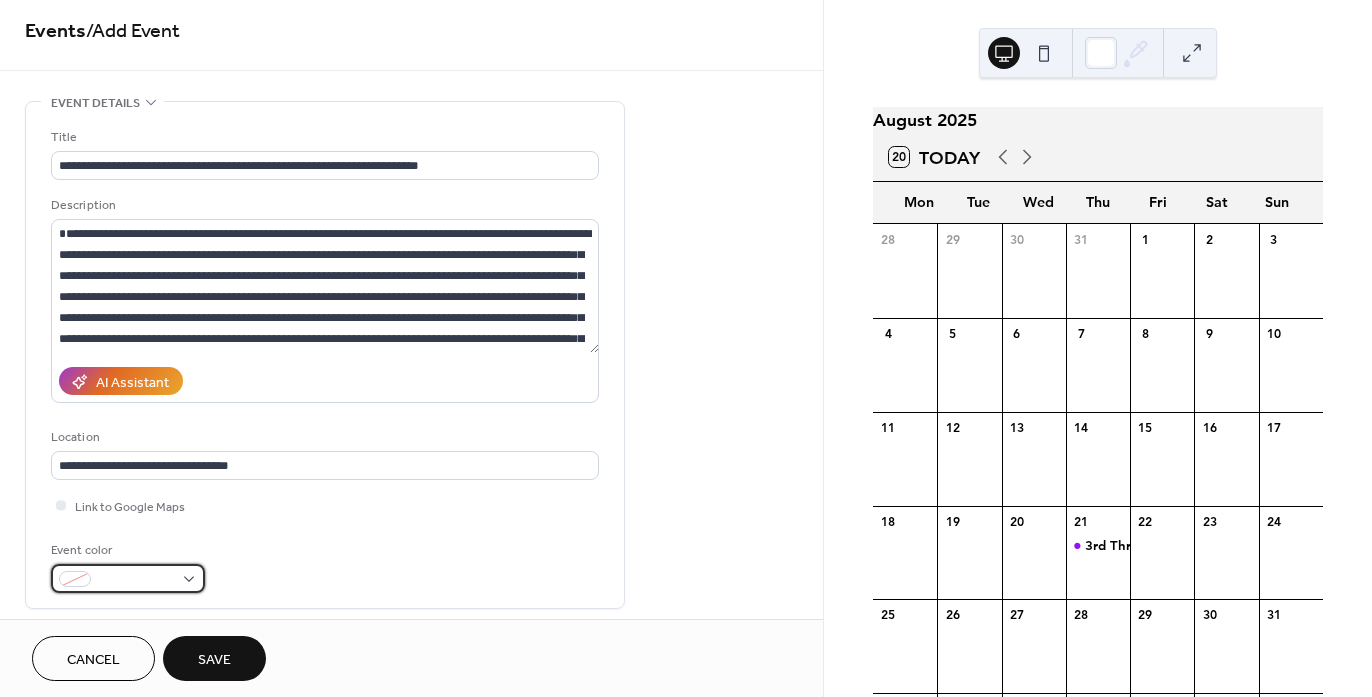 click at bounding box center (136, 580) 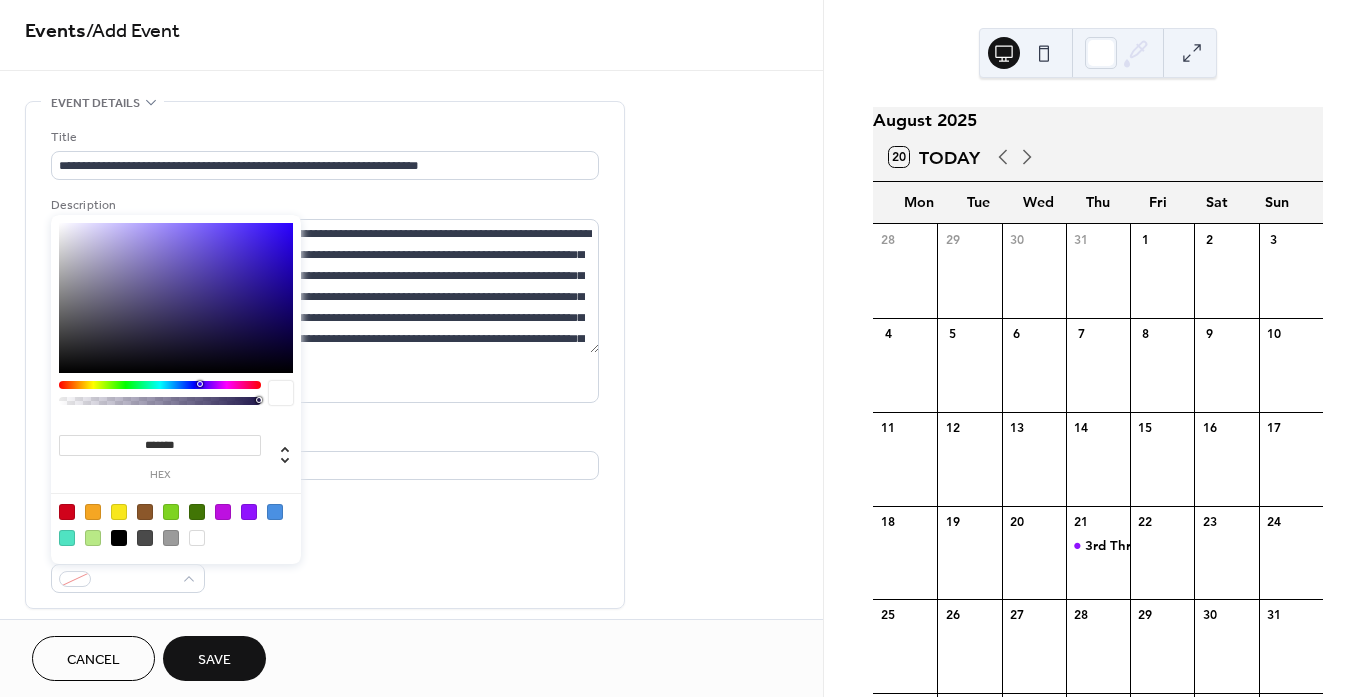 click at bounding box center (67, 512) 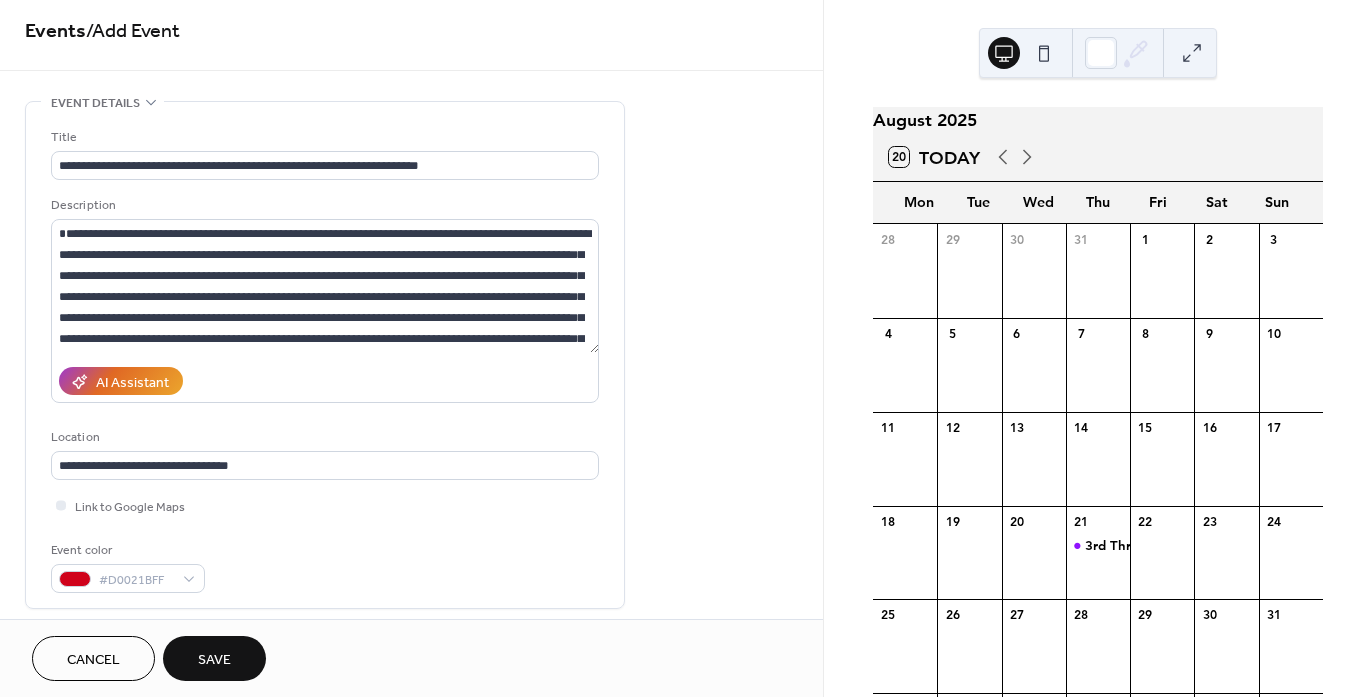 click on "**********" at bounding box center (411, 710) 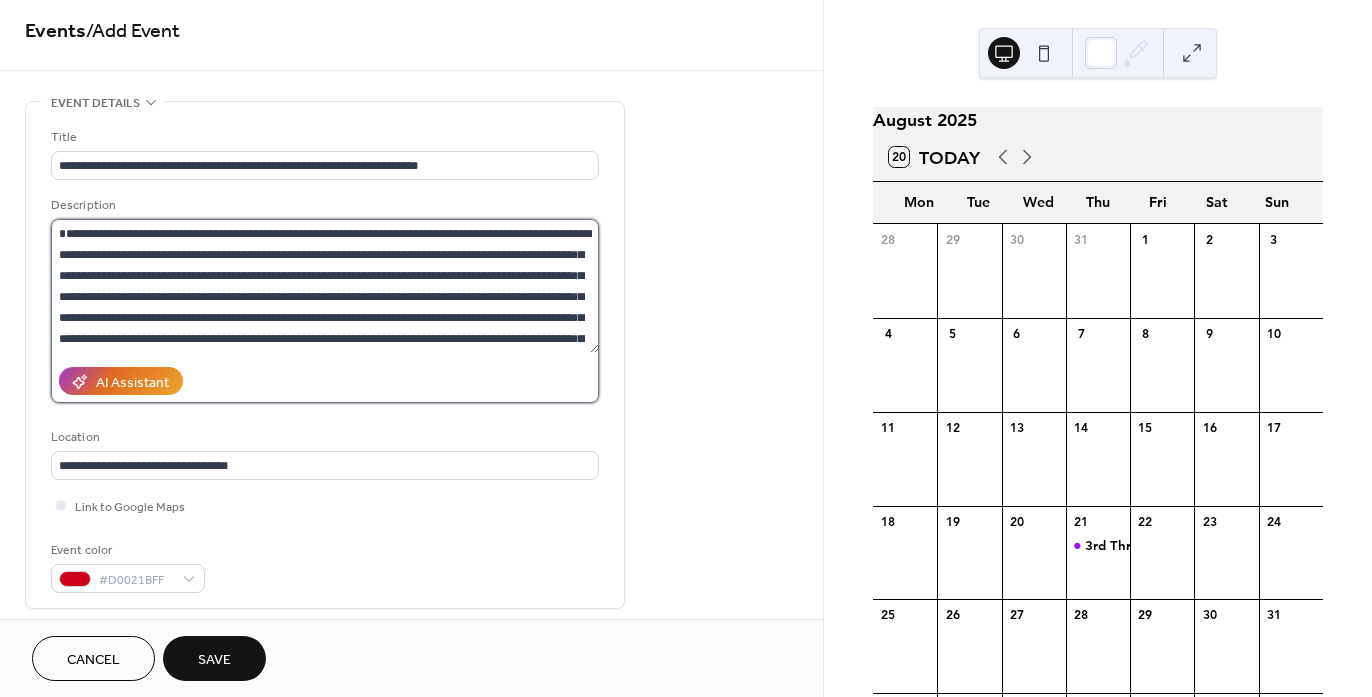 click on "**********" at bounding box center (325, 286) 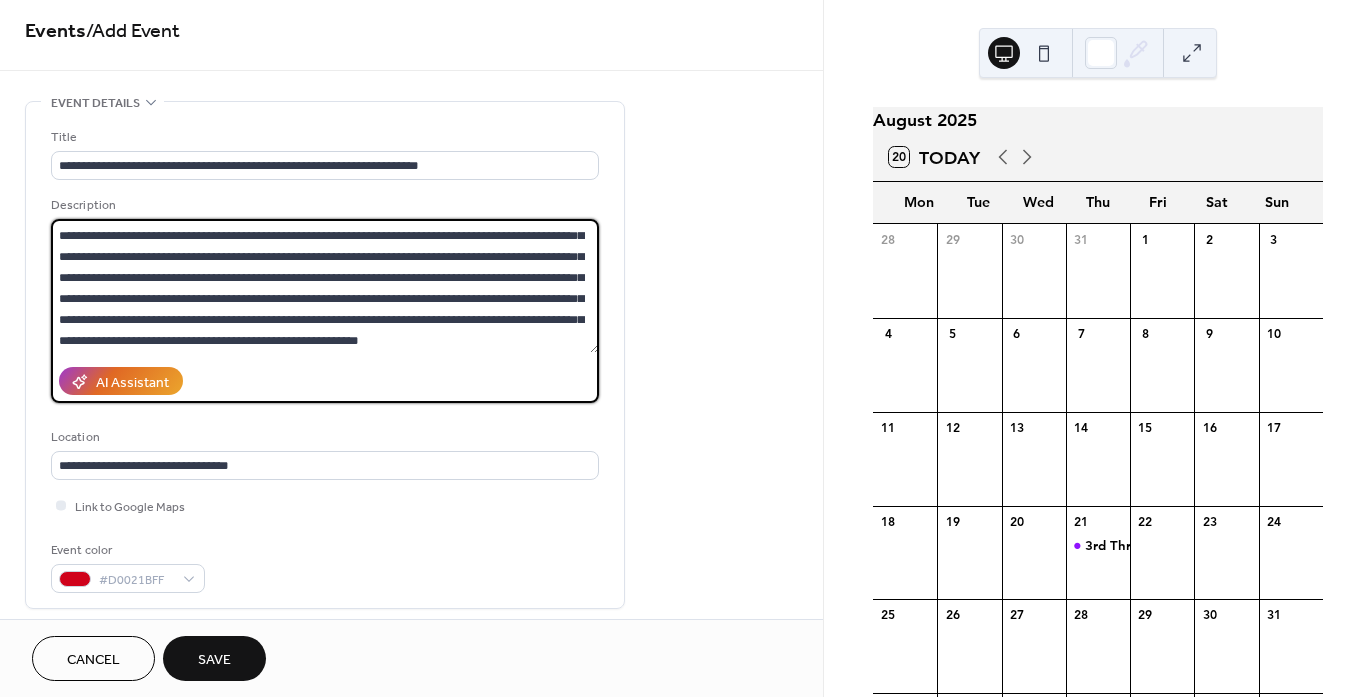 scroll, scrollTop: 21, scrollLeft: 0, axis: vertical 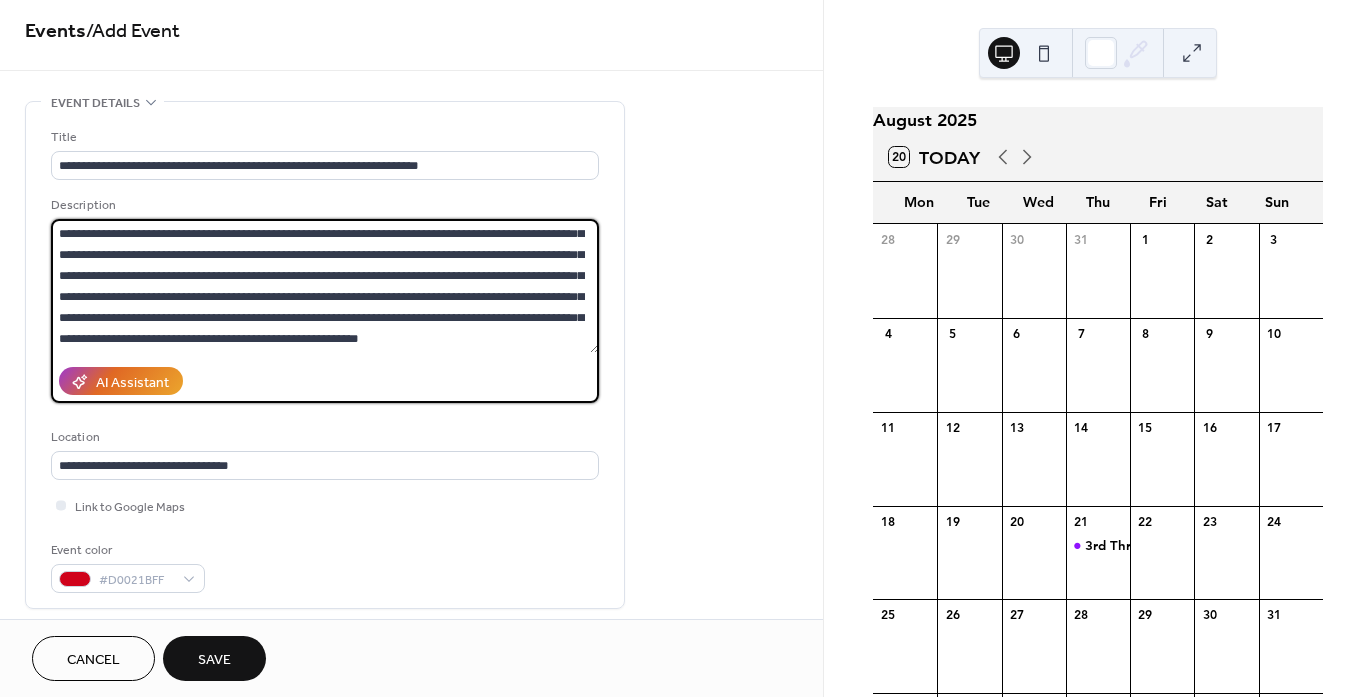 drag, startPoint x: 477, startPoint y: 316, endPoint x: 112, endPoint y: 317, distance: 365.00137 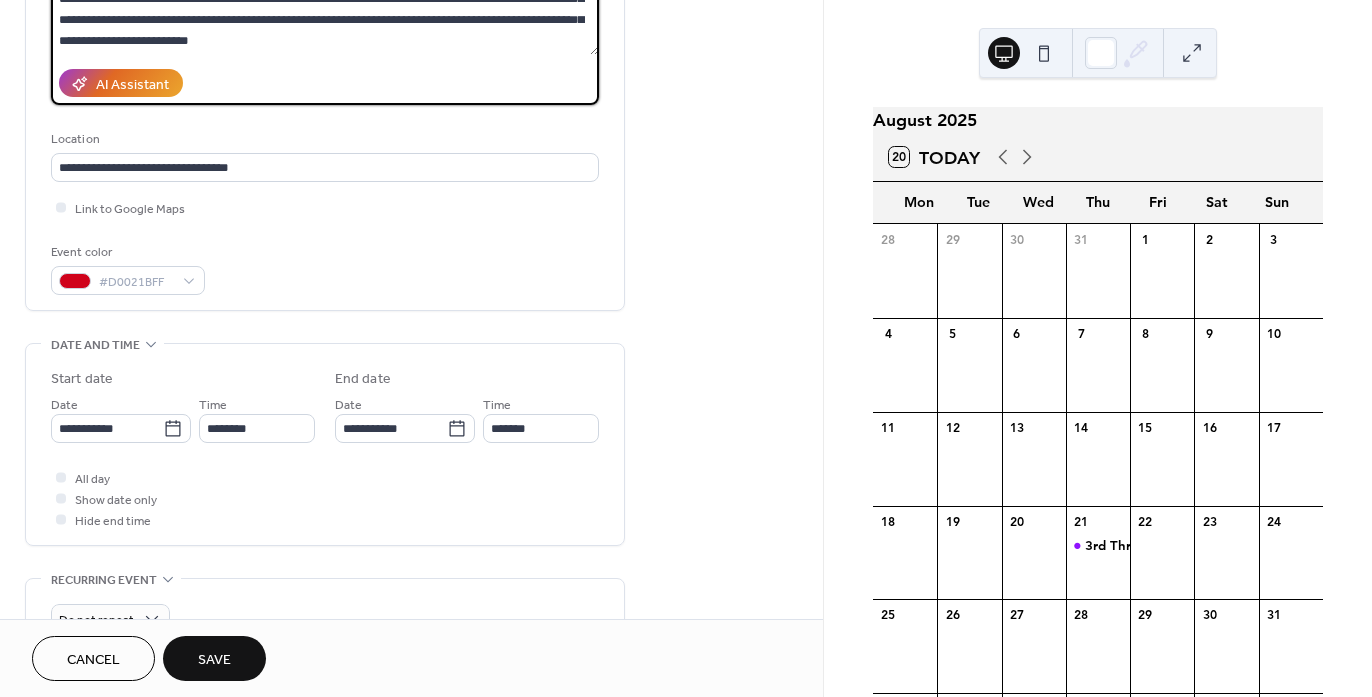 scroll, scrollTop: 310, scrollLeft: 0, axis: vertical 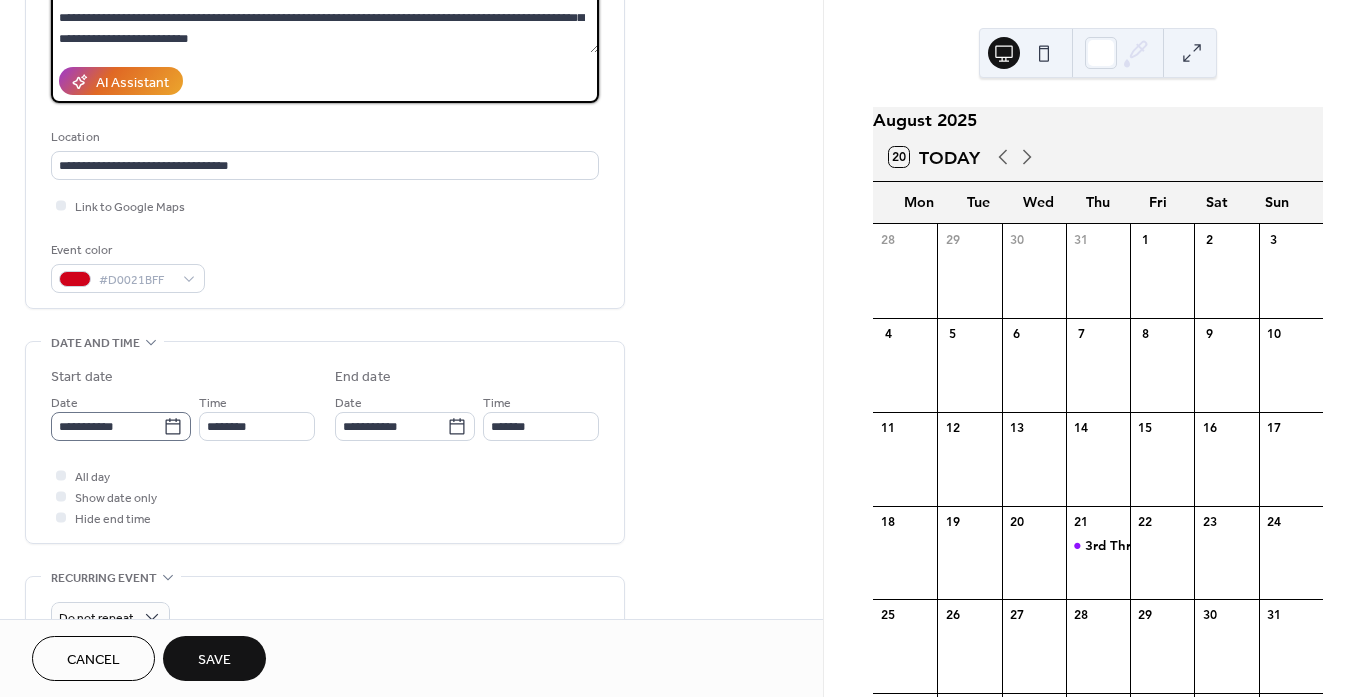 type on "**********" 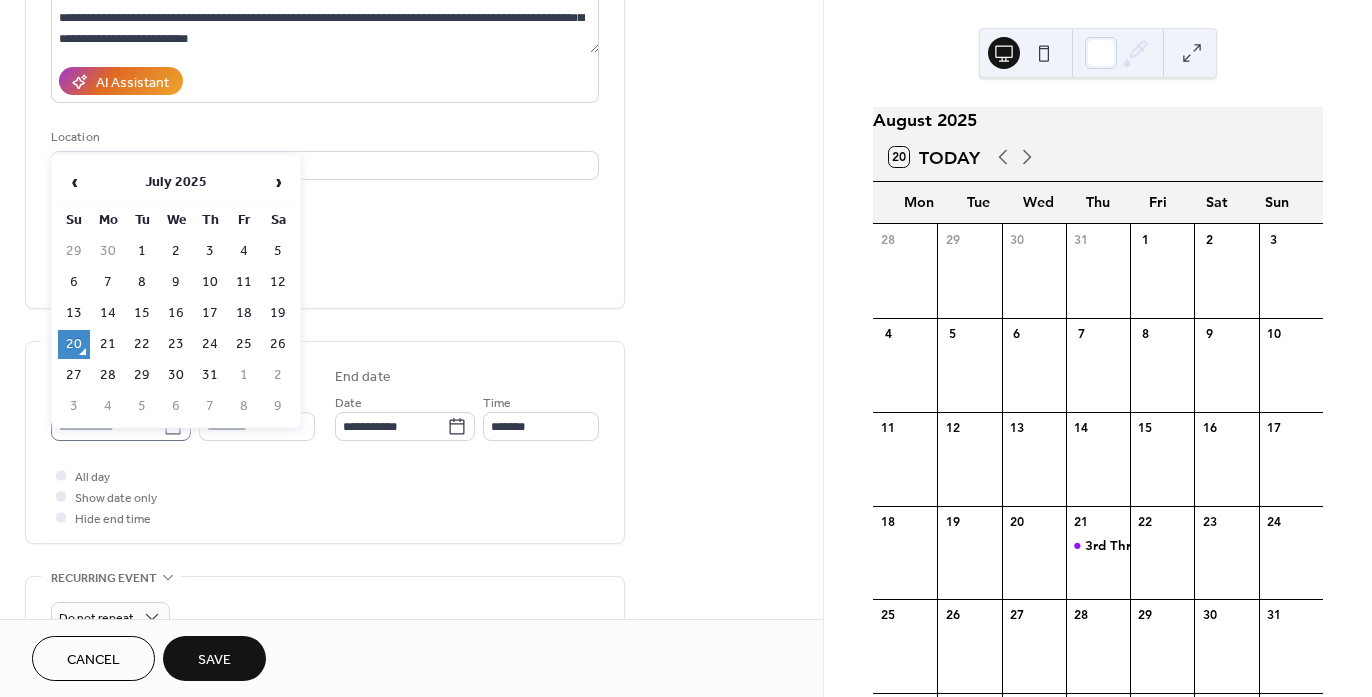 click 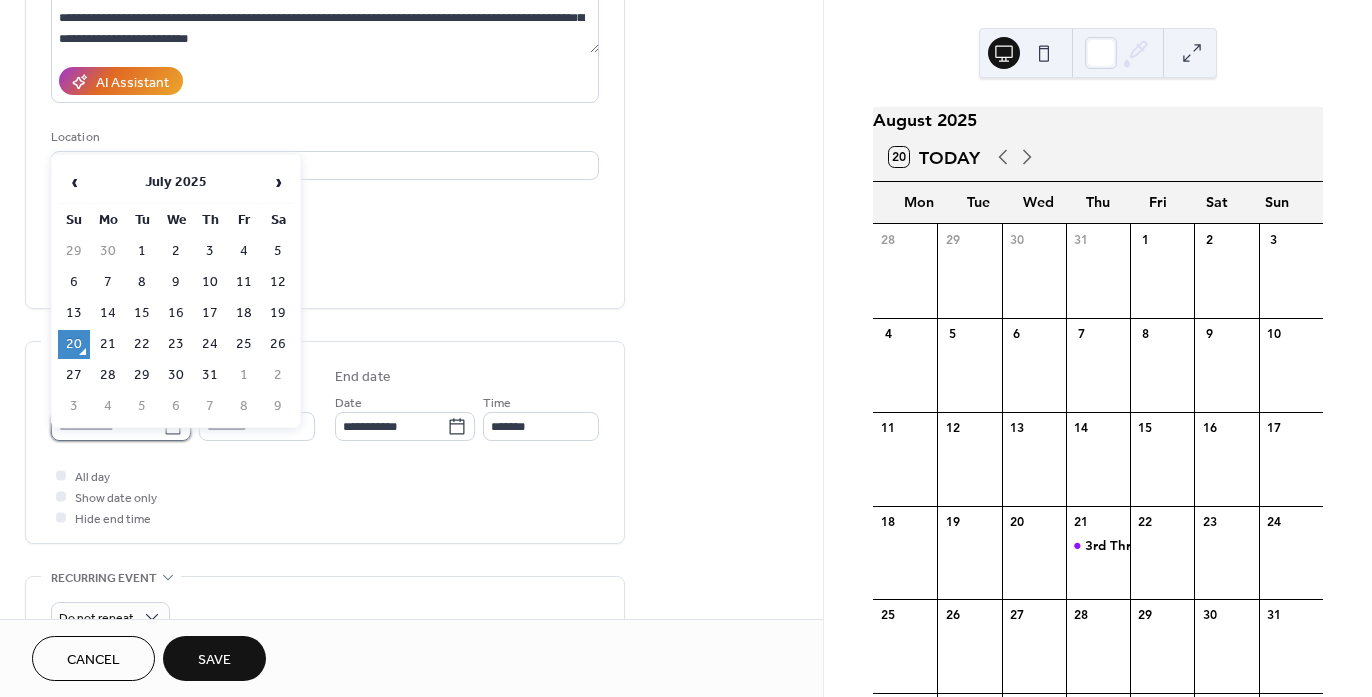 click on "**********" at bounding box center (107, 426) 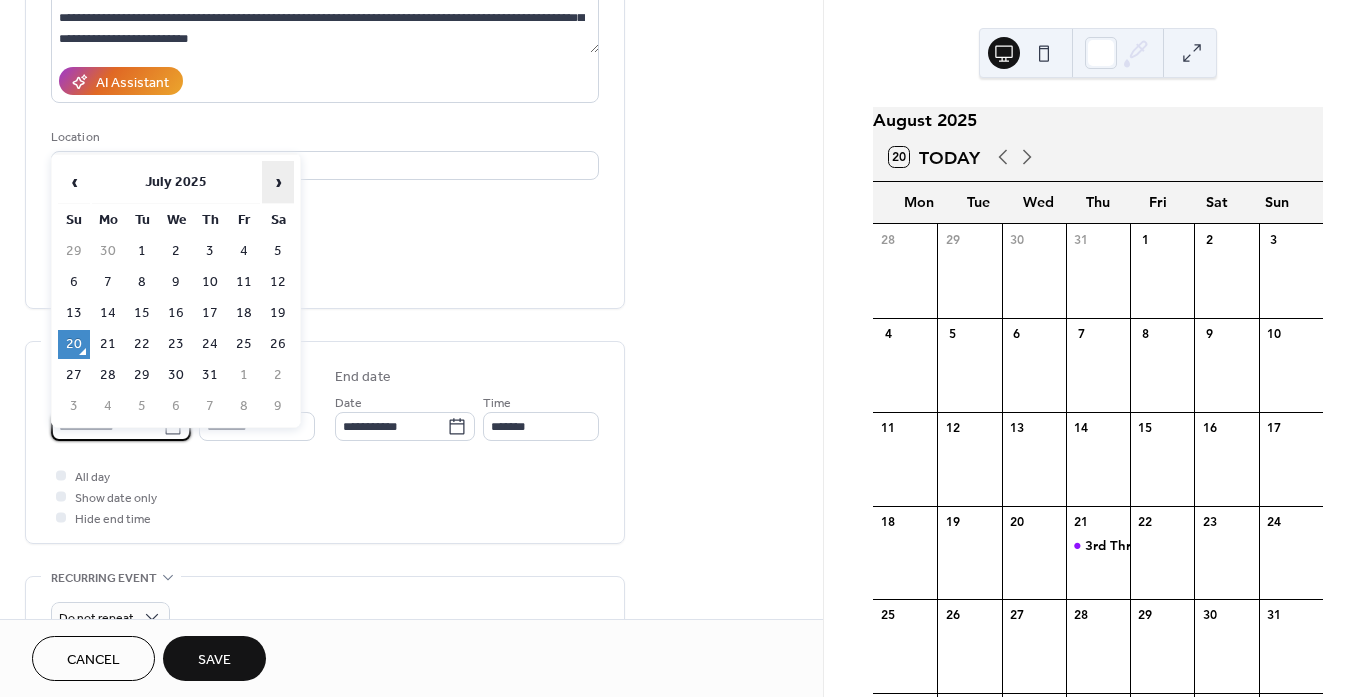 click on "›" at bounding box center [278, 182] 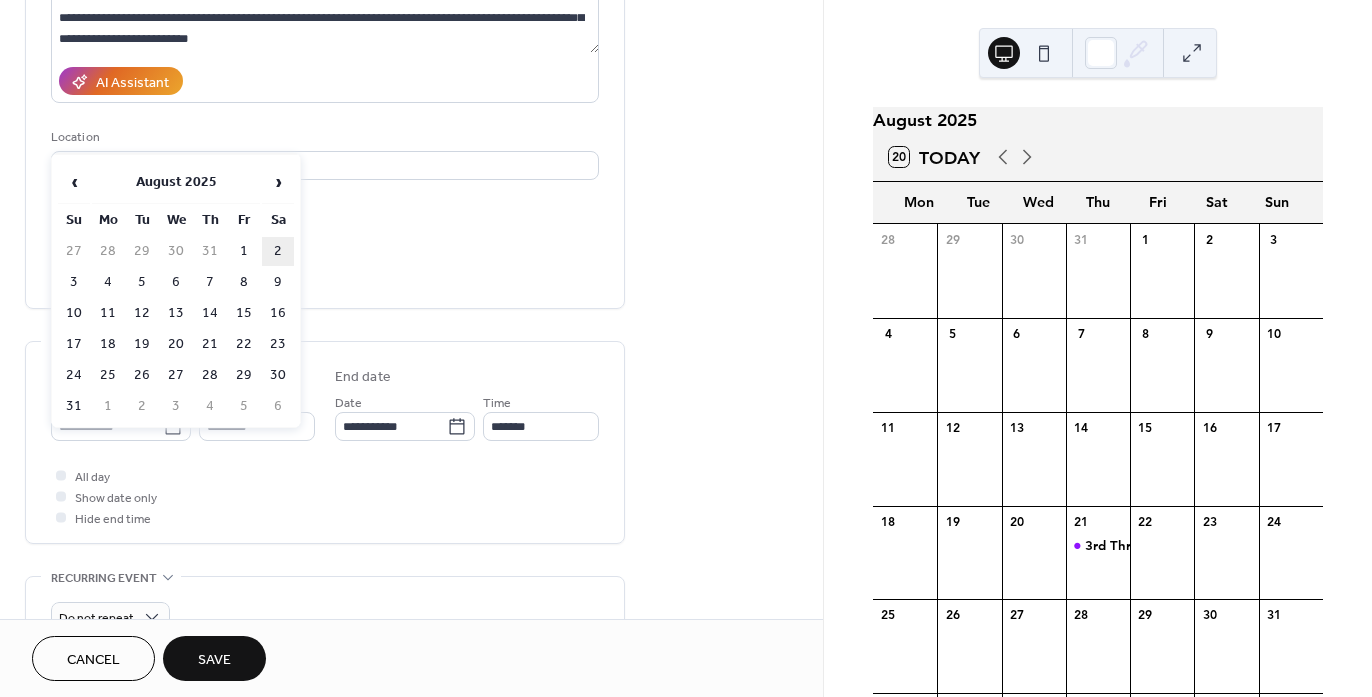 click on "2" at bounding box center [278, 251] 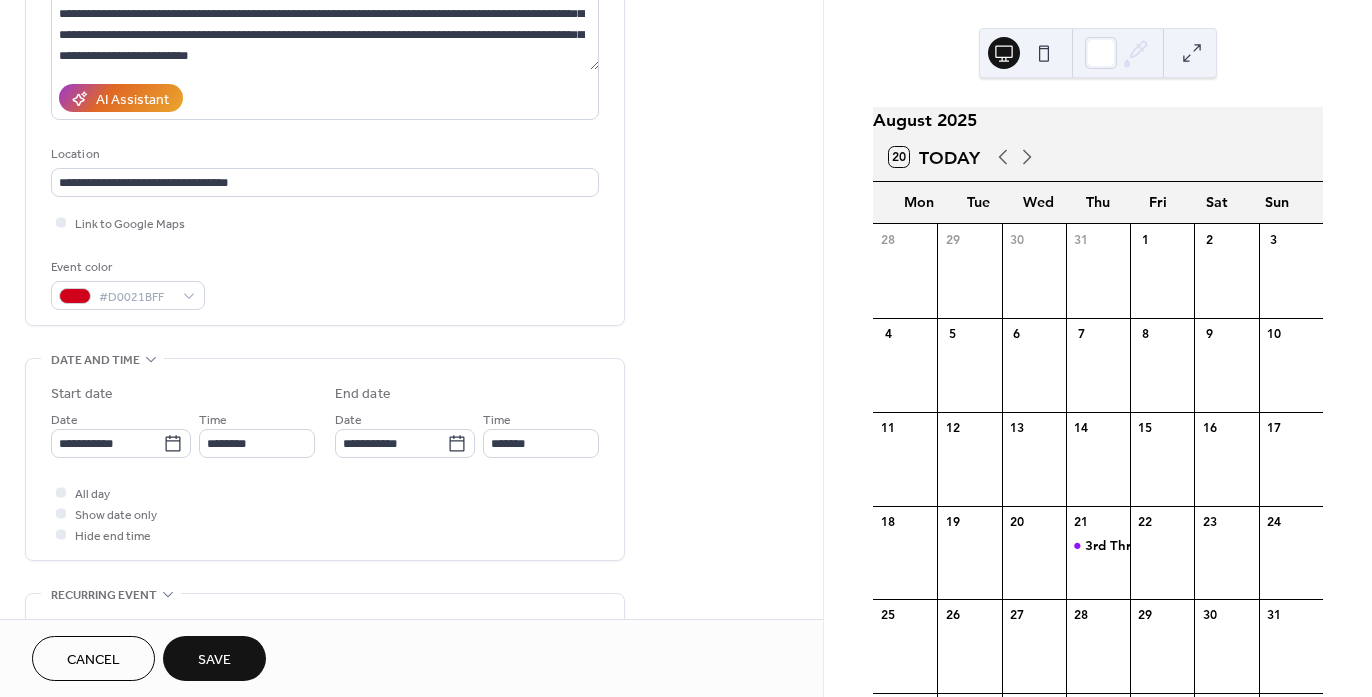 scroll, scrollTop: 300, scrollLeft: 0, axis: vertical 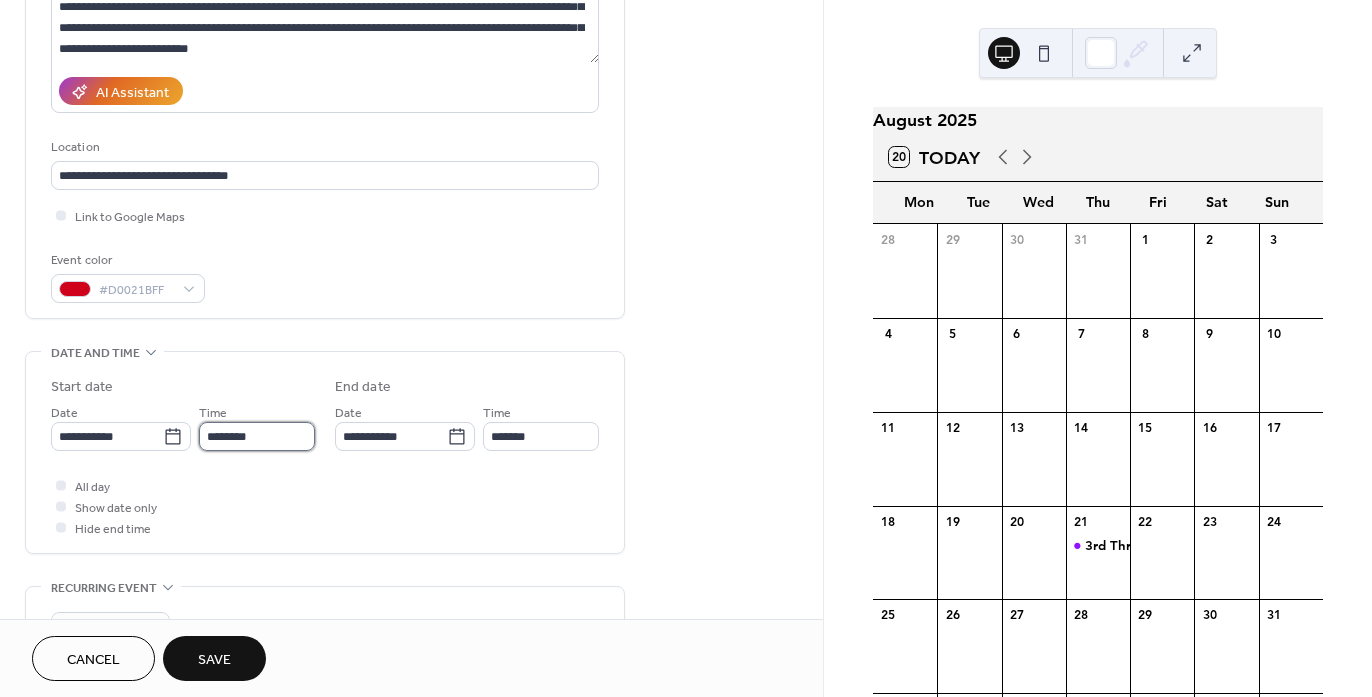 click on "********" at bounding box center (257, 436) 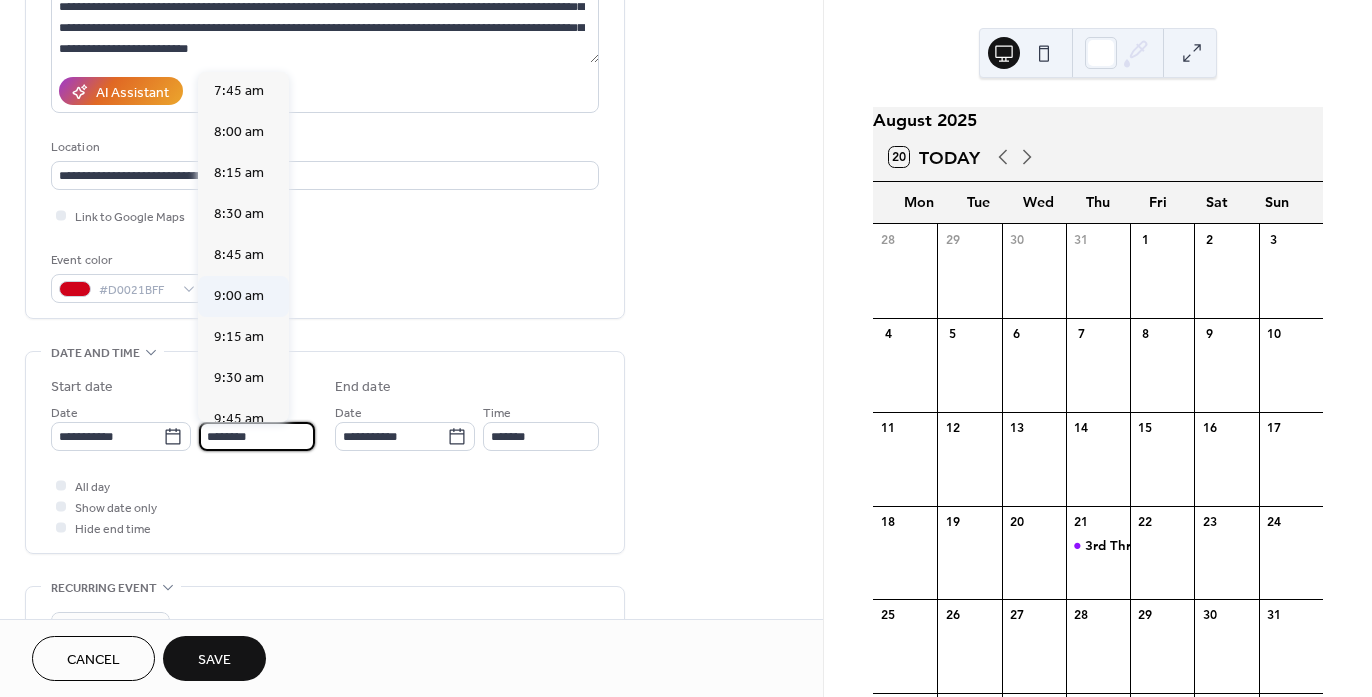 scroll, scrollTop: 1268, scrollLeft: 0, axis: vertical 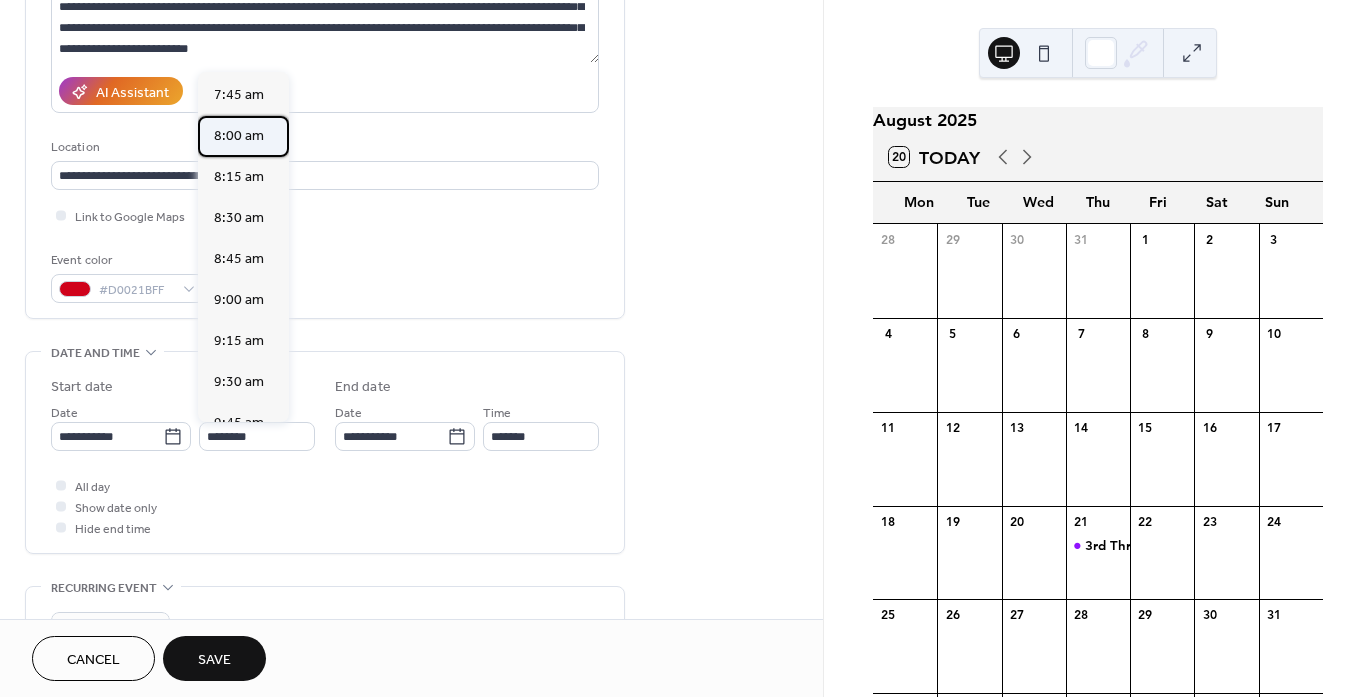 click on "8:00 am" at bounding box center (239, 136) 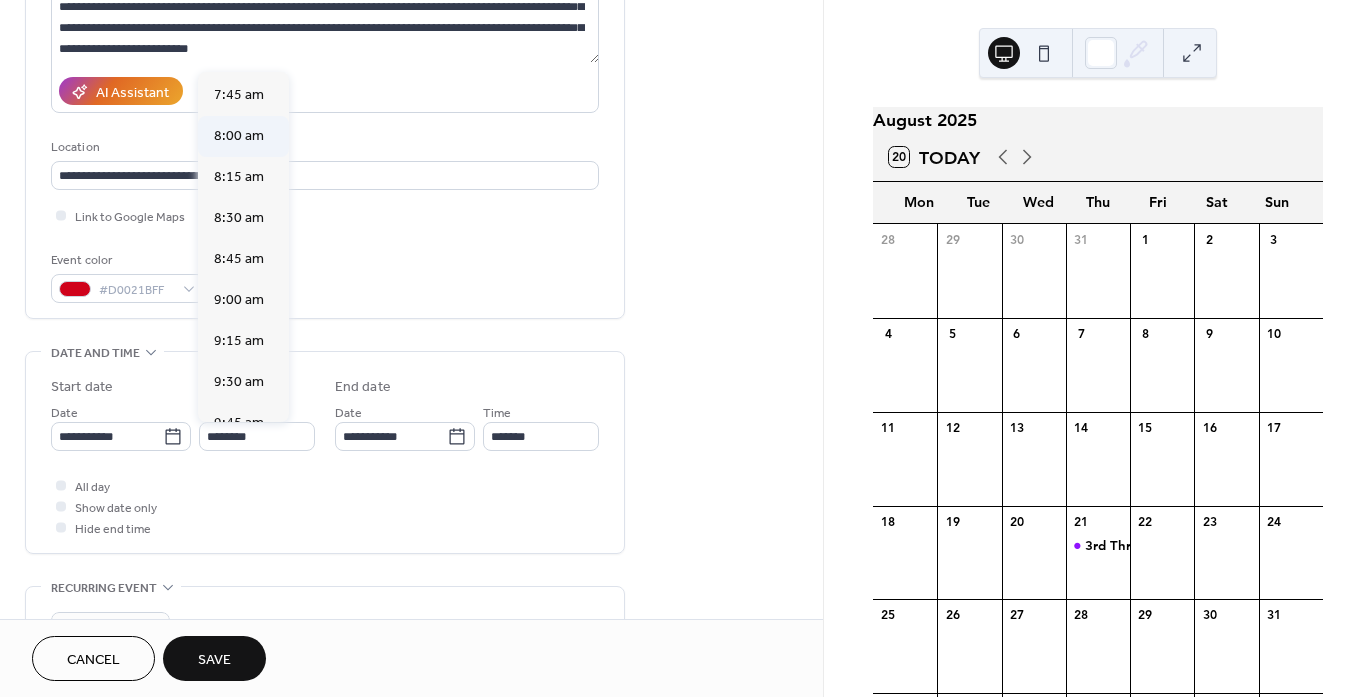 type on "*******" 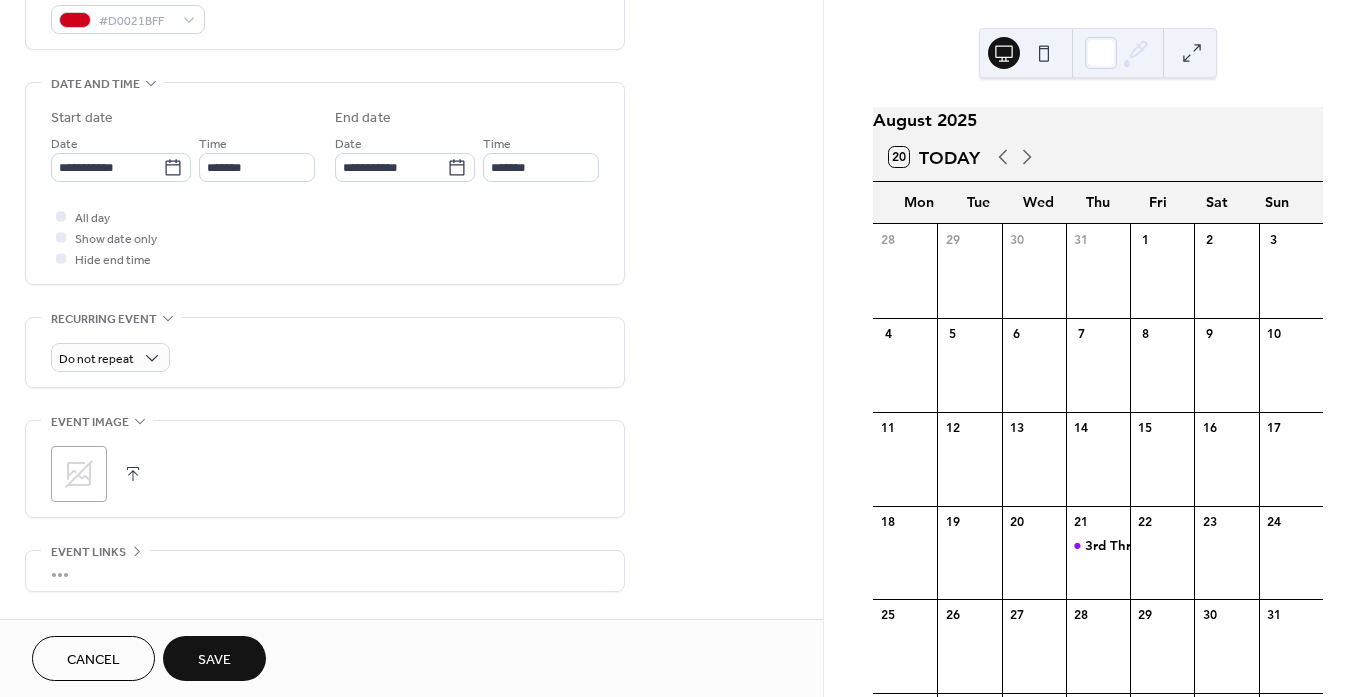 scroll, scrollTop: 600, scrollLeft: 0, axis: vertical 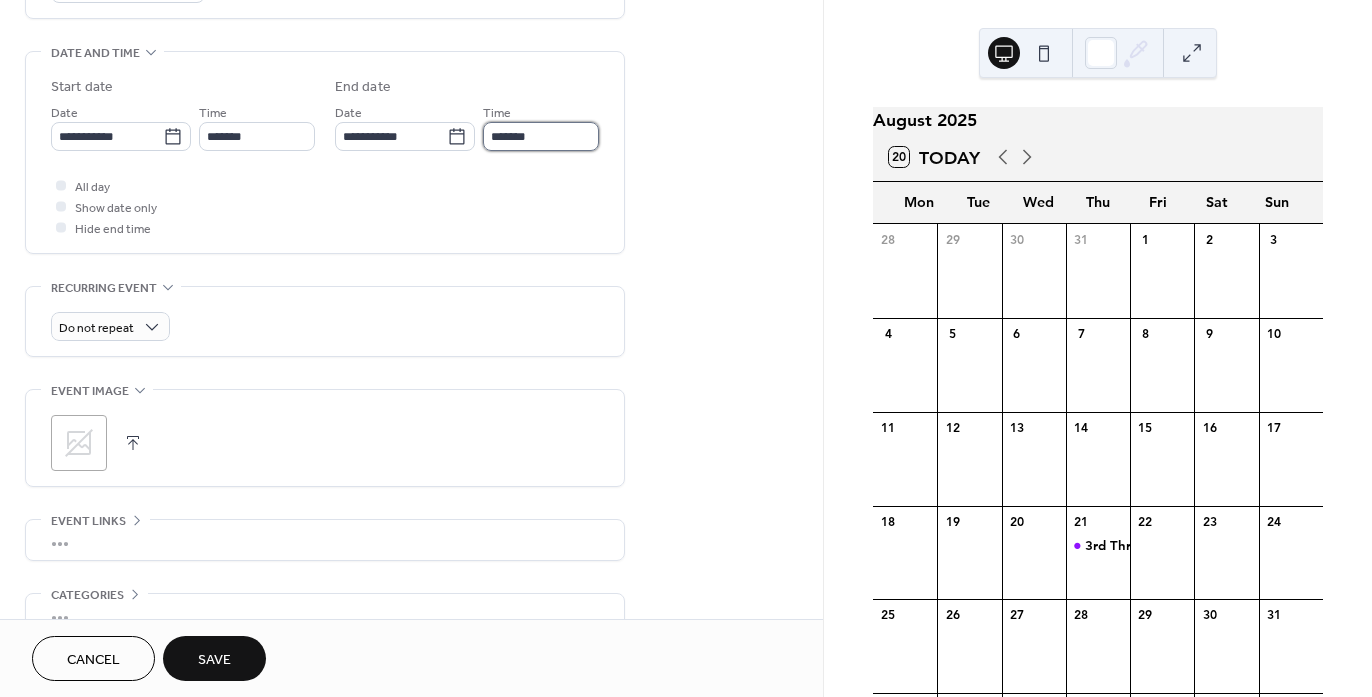 click on "*******" at bounding box center [541, 136] 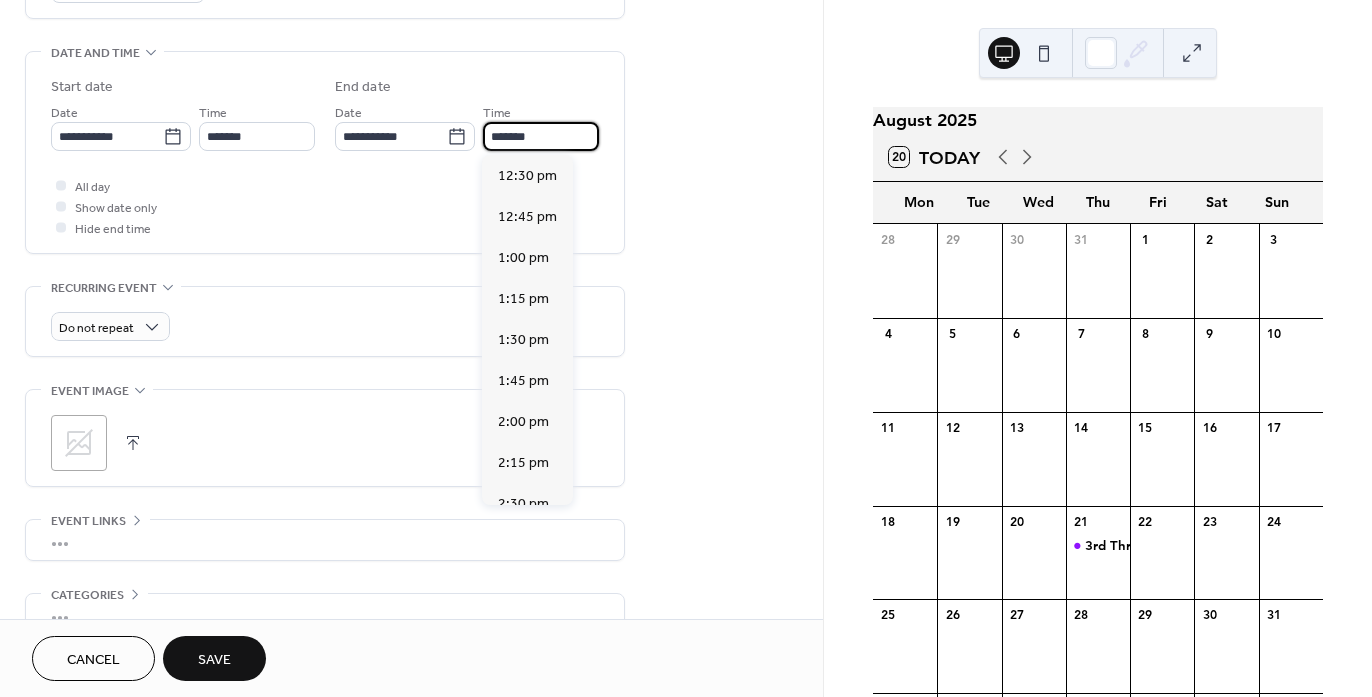 scroll, scrollTop: 700, scrollLeft: 0, axis: vertical 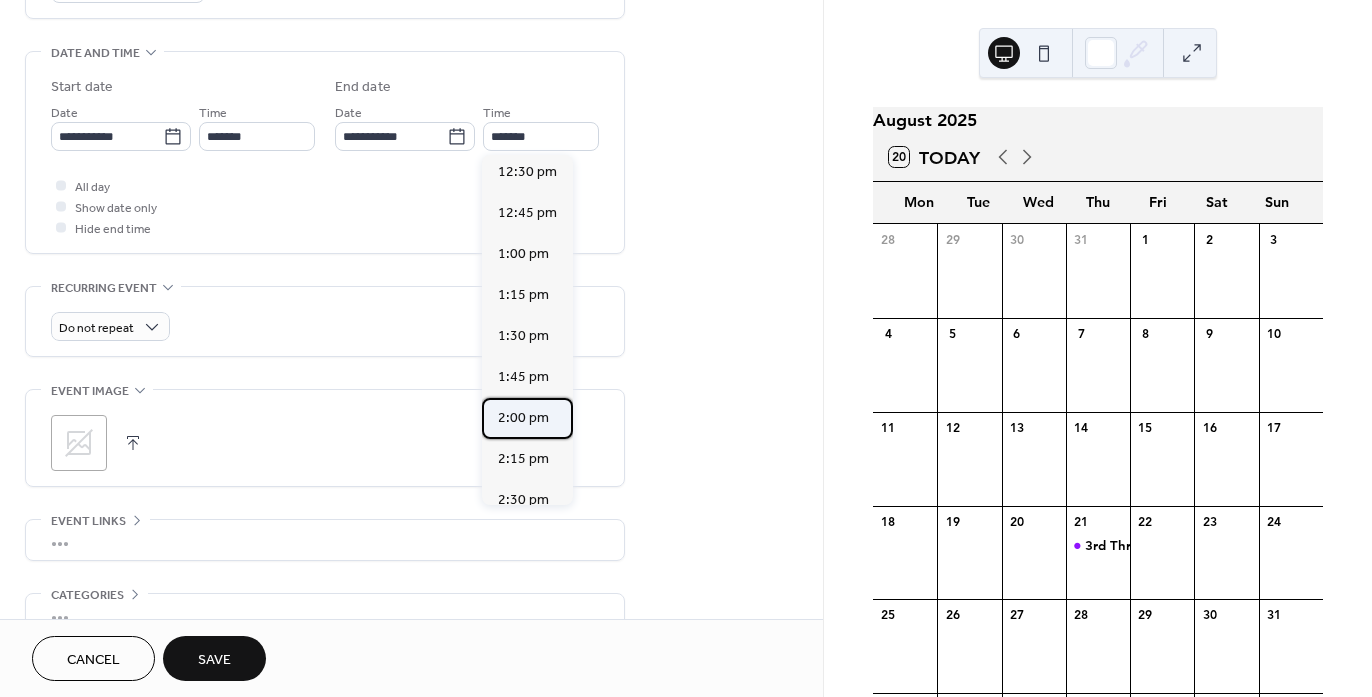 click on "2:00 pm" at bounding box center [527, 418] 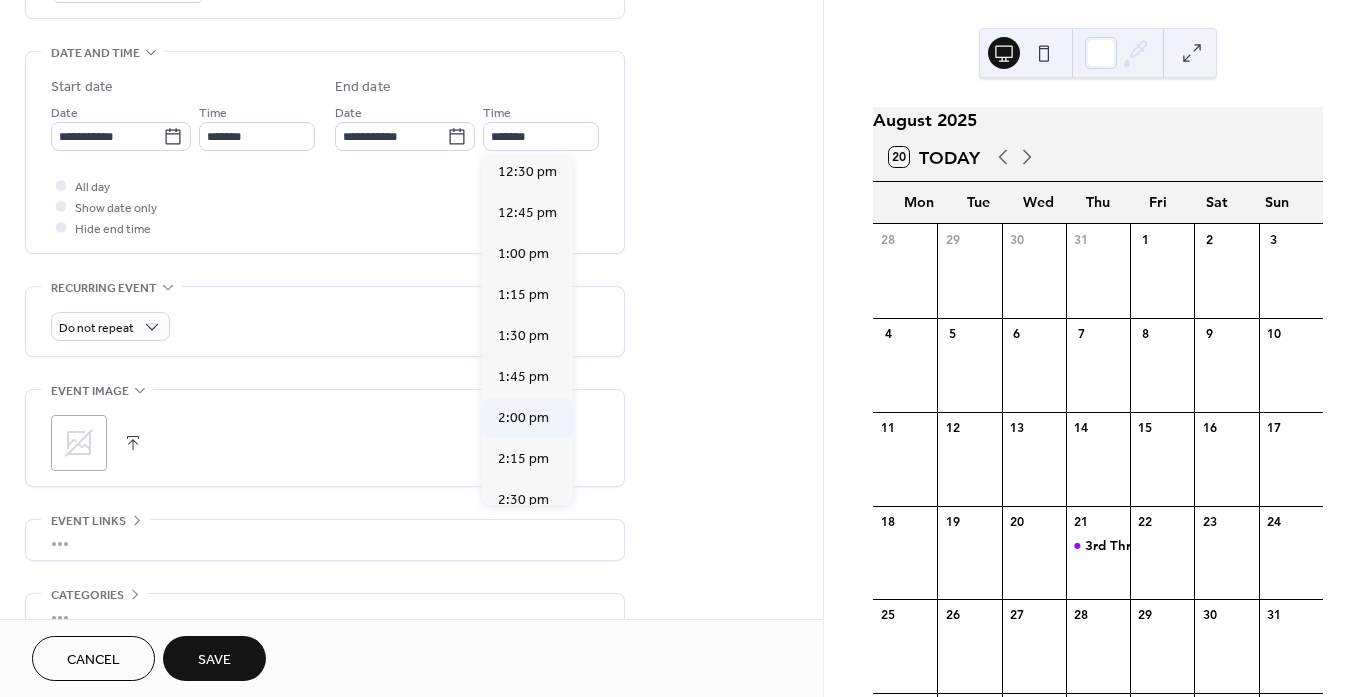 type on "*******" 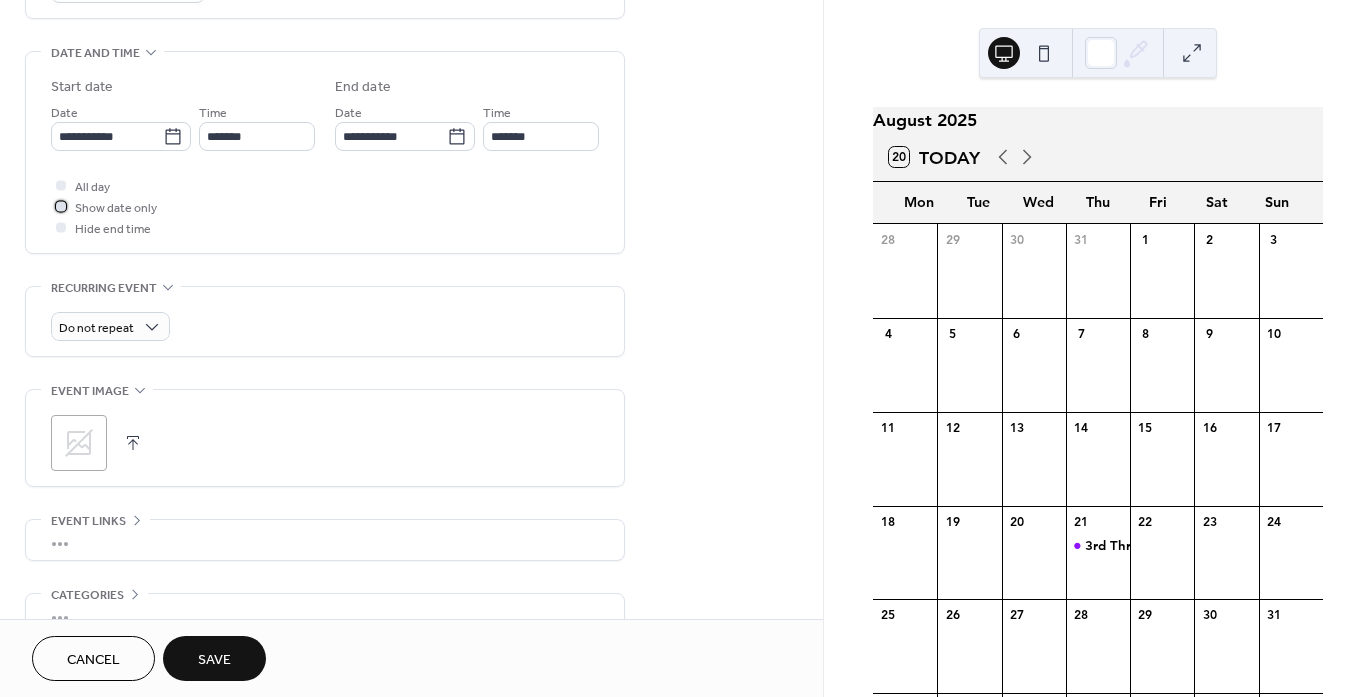 click on "Show date only" at bounding box center (116, 208) 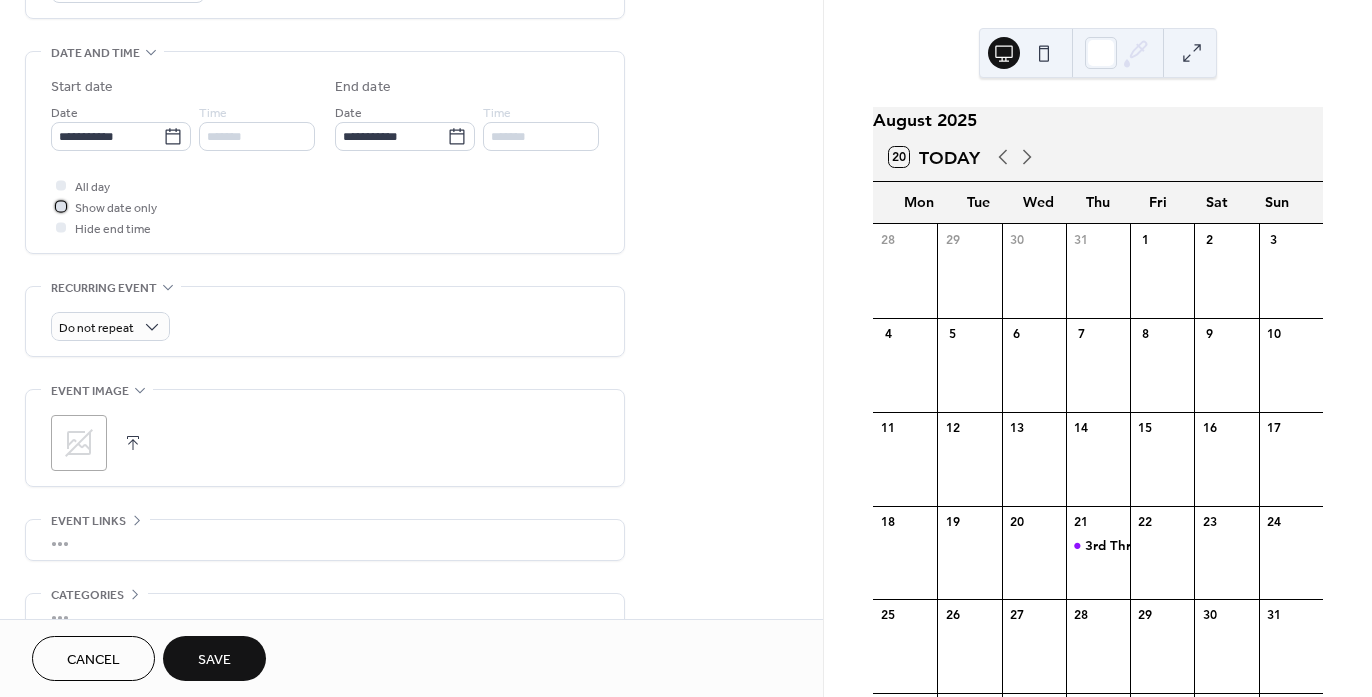 click on "Show date only" at bounding box center (116, 208) 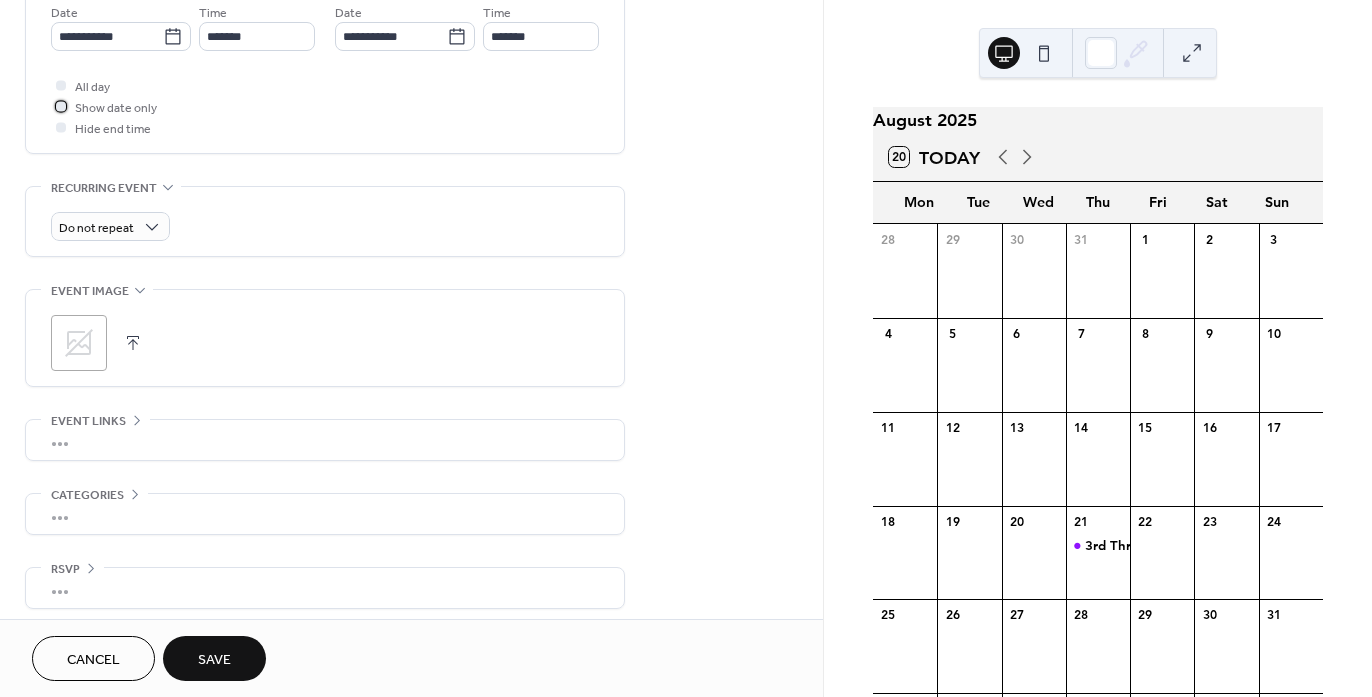 scroll, scrollTop: 710, scrollLeft: 0, axis: vertical 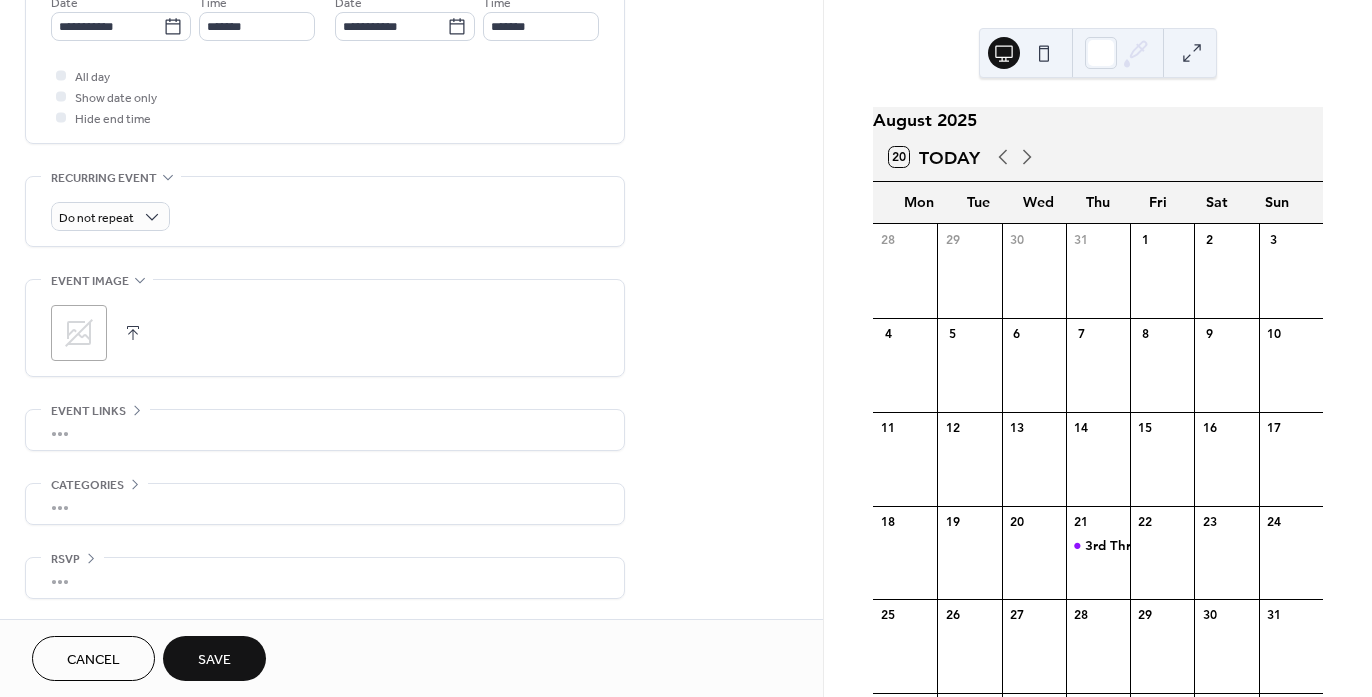 click on "Save" at bounding box center (214, 660) 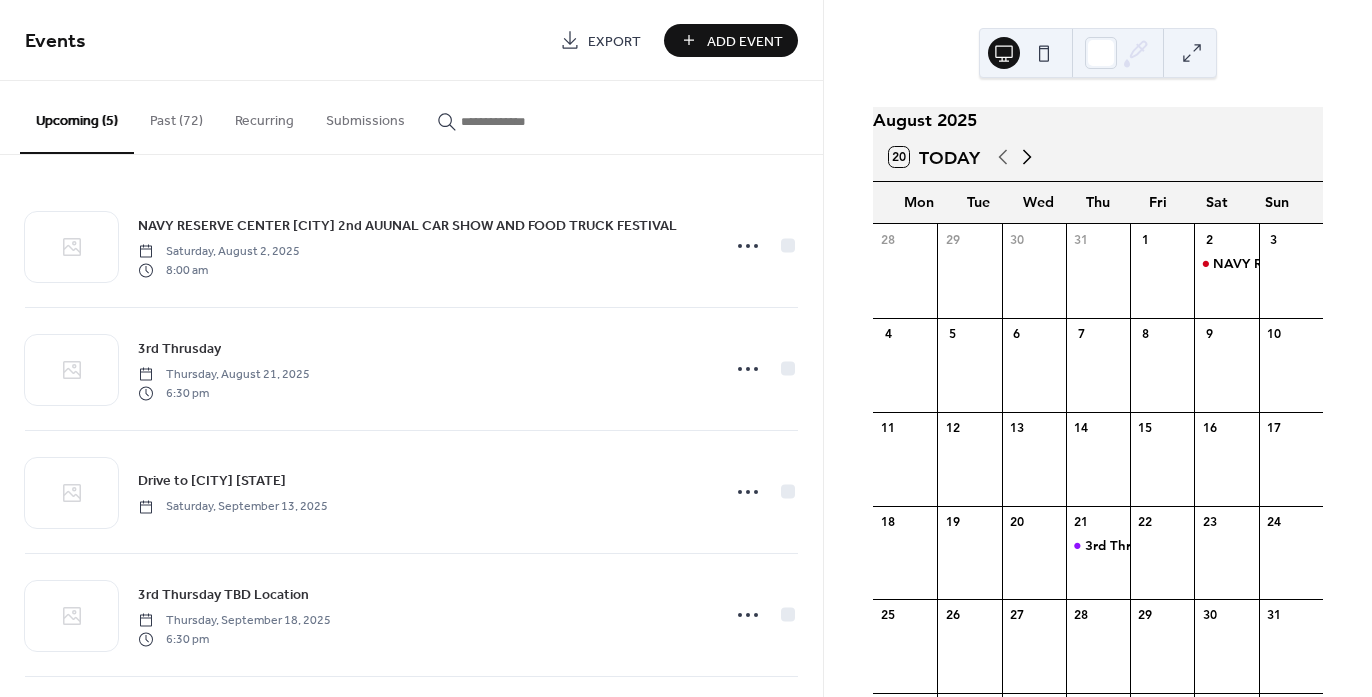 click 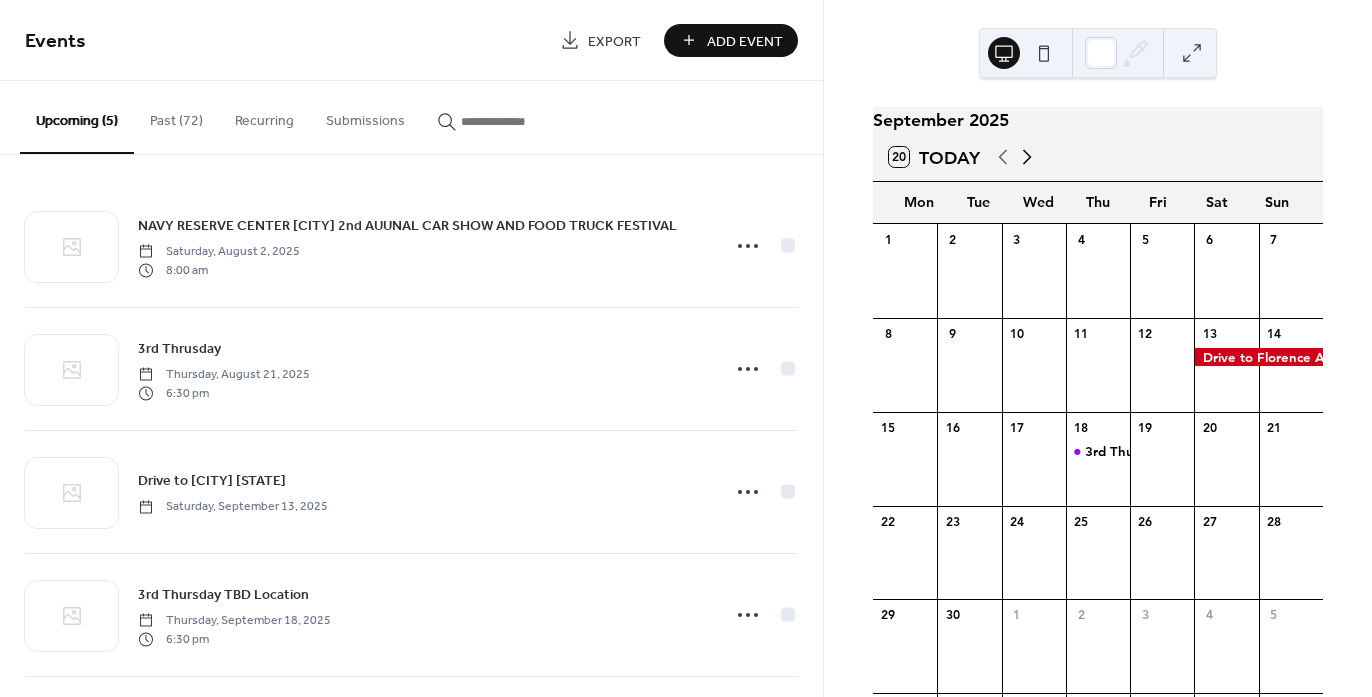 click 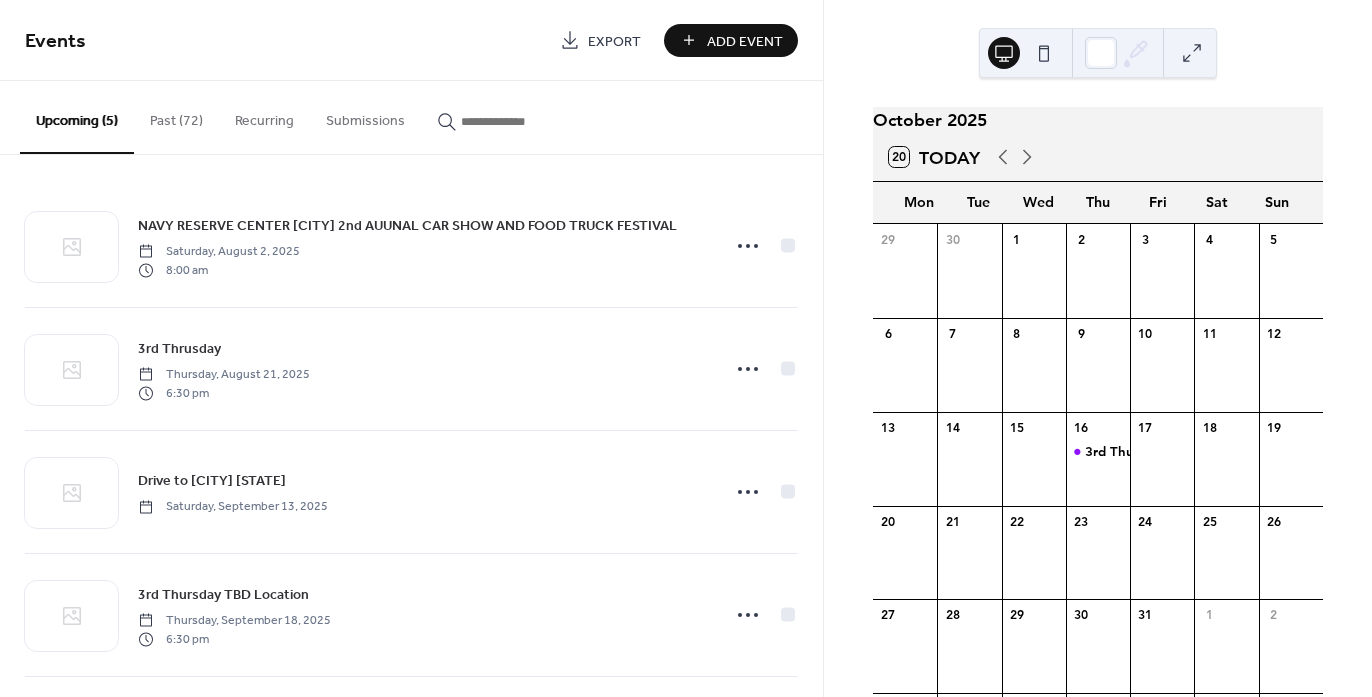 click at bounding box center (1226, 470) 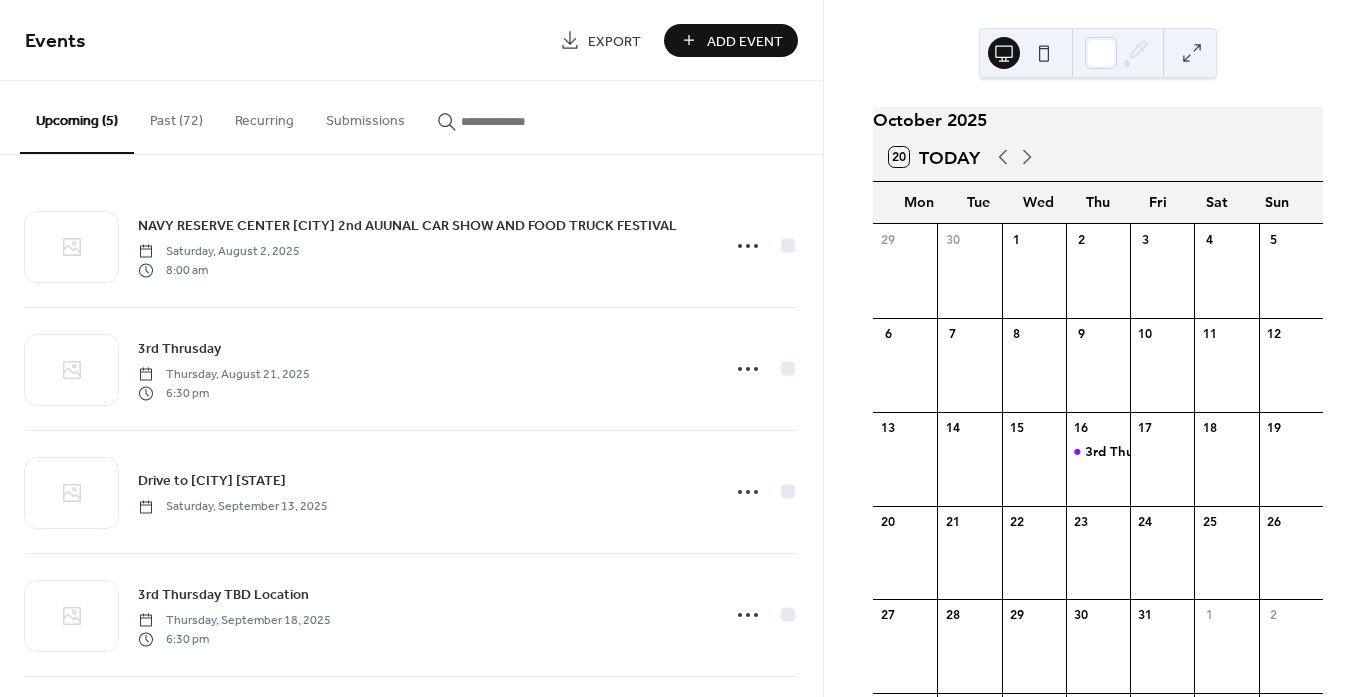 click on "17" at bounding box center (1162, 427) 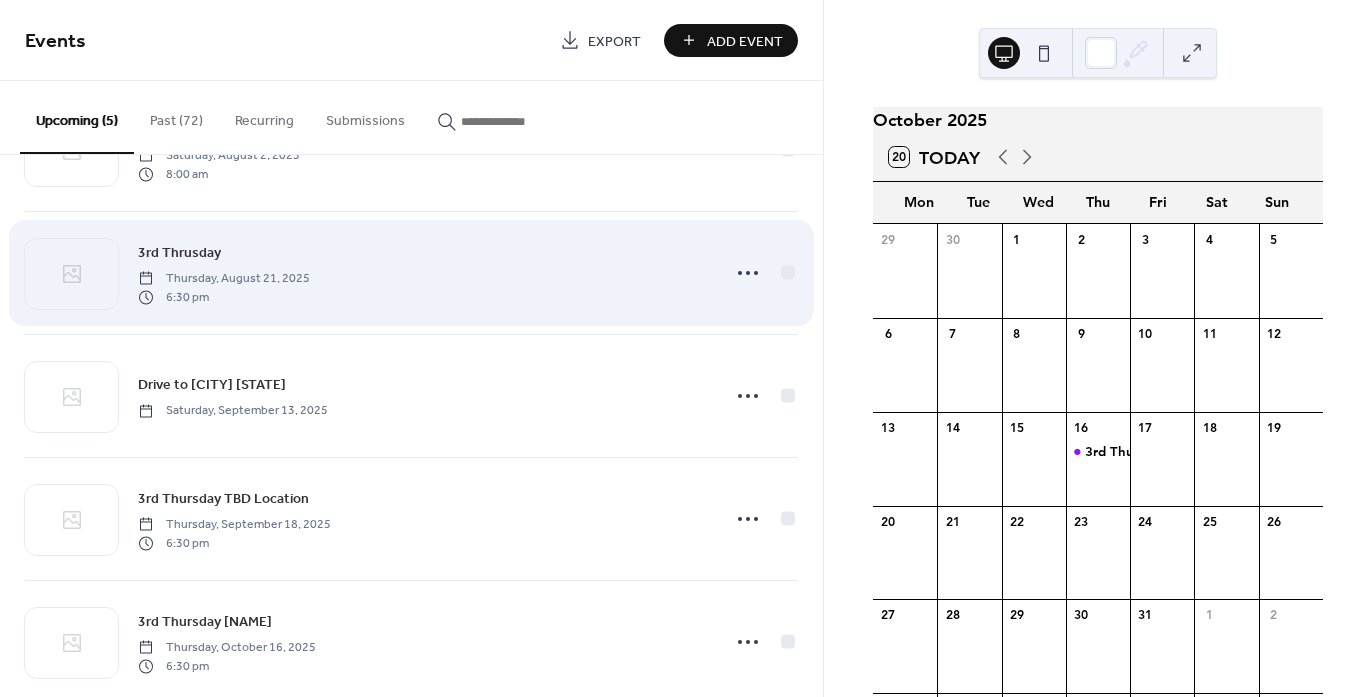 scroll, scrollTop: 100, scrollLeft: 0, axis: vertical 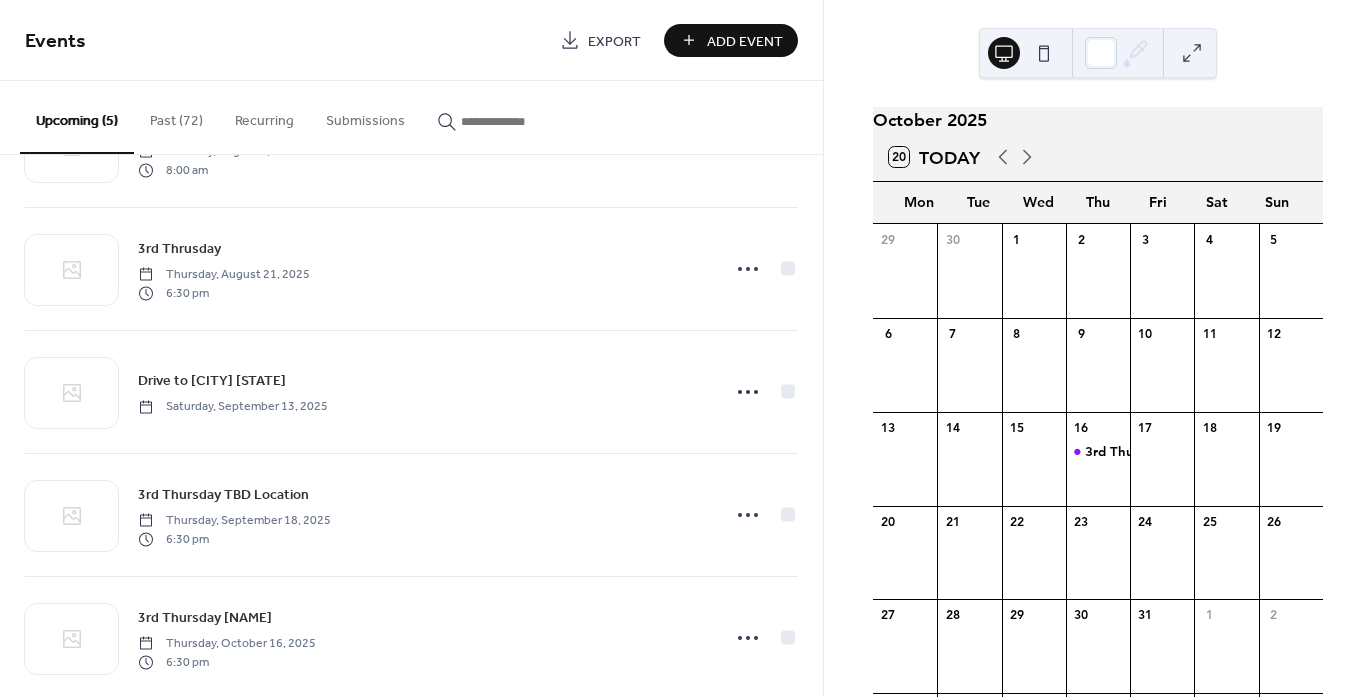click on "Add Event" at bounding box center [731, 40] 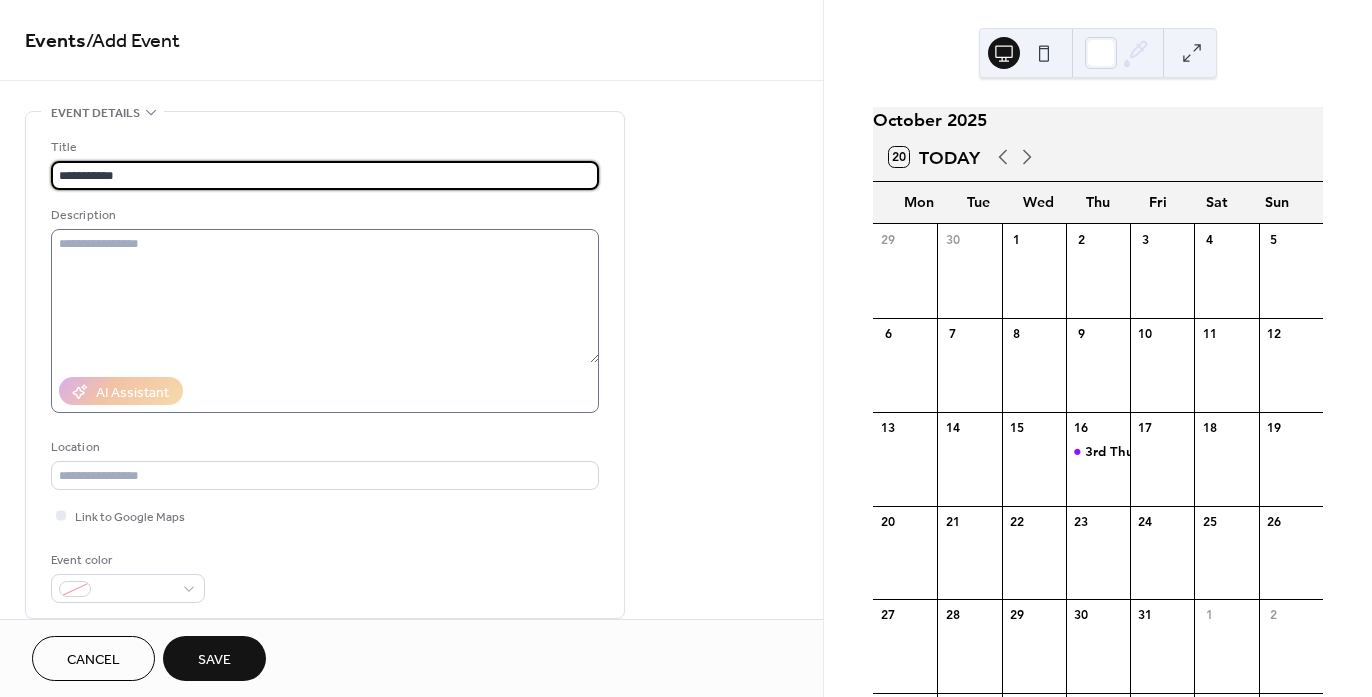 type on "**********" 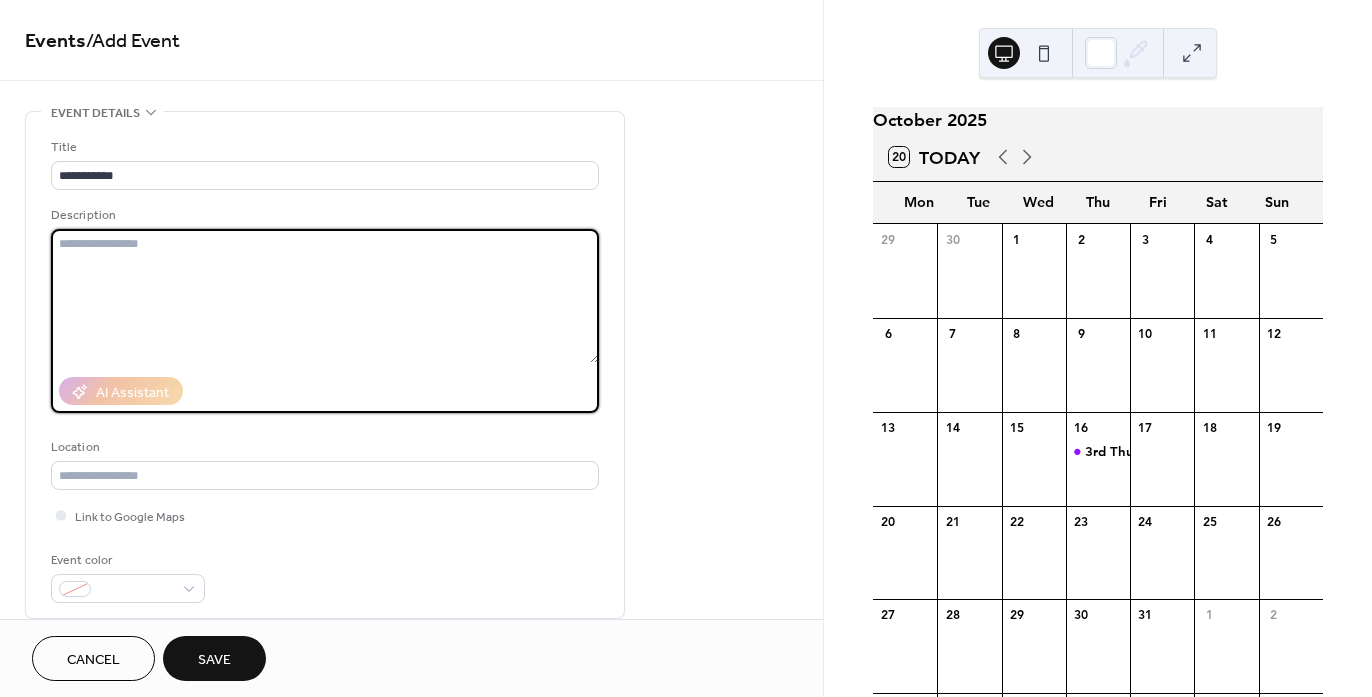 click at bounding box center [325, 296] 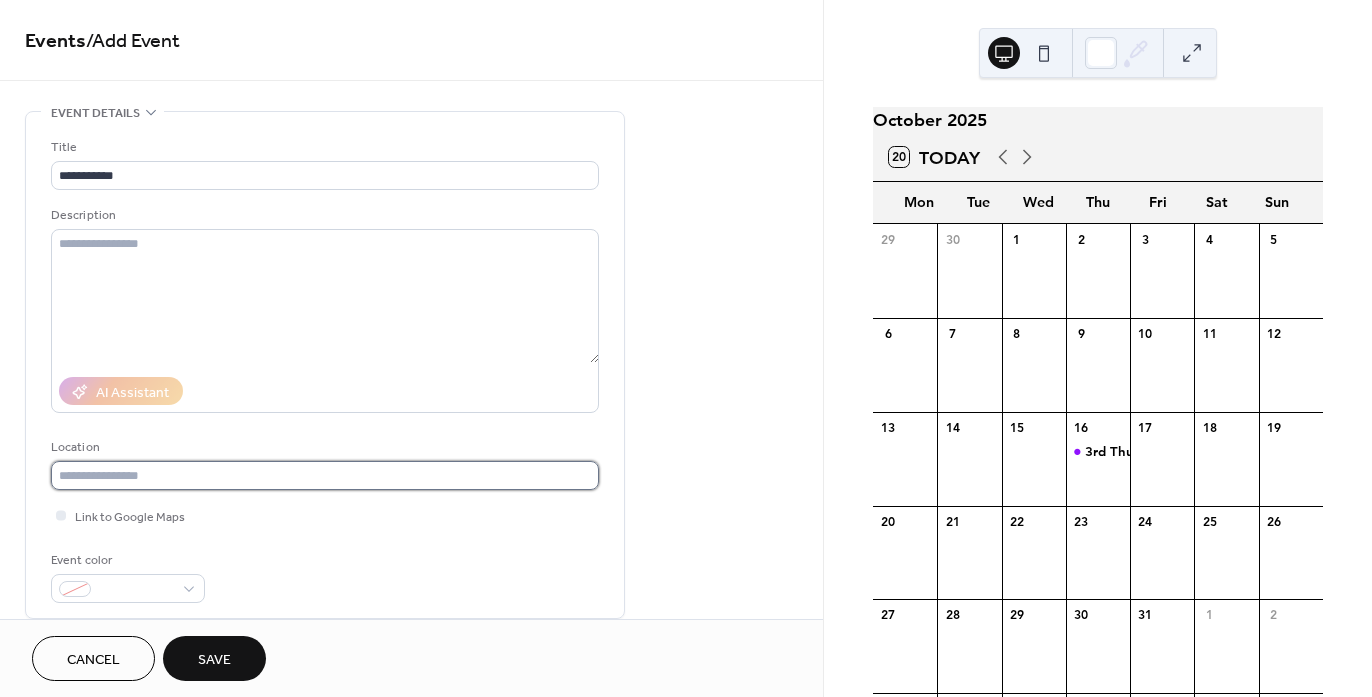 click at bounding box center [325, 475] 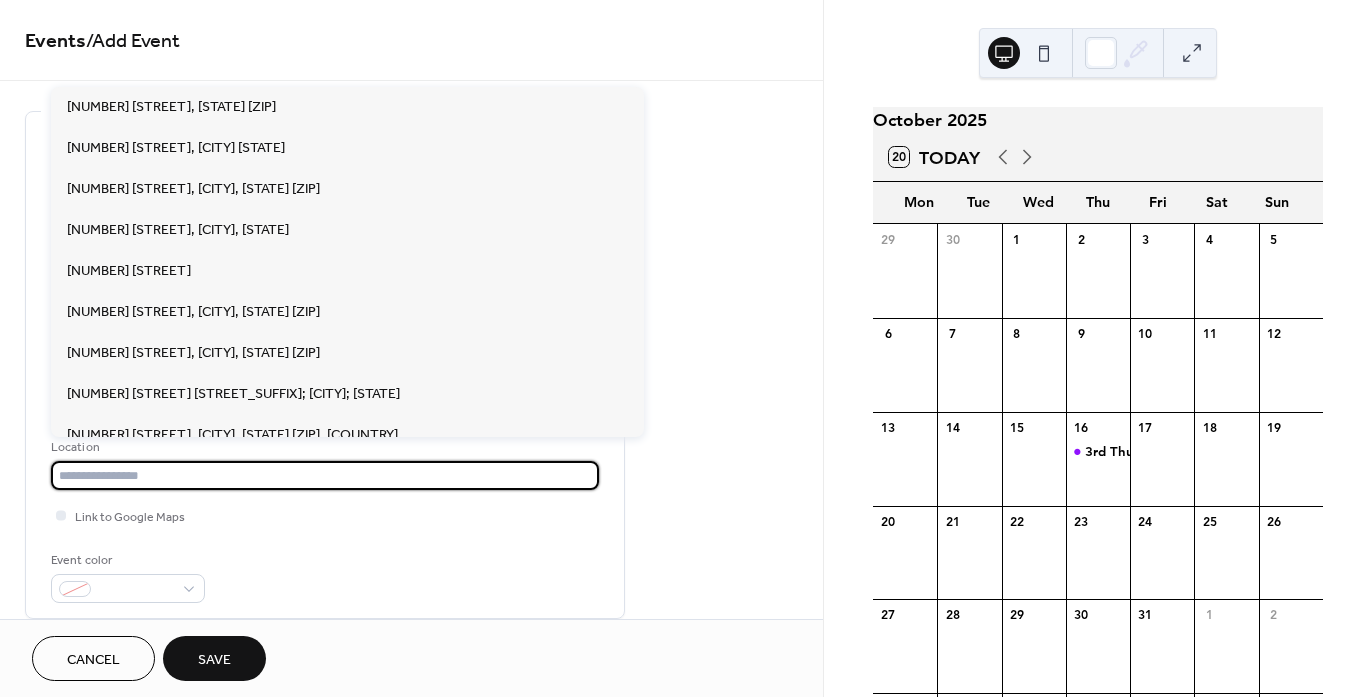 paste on "**********" 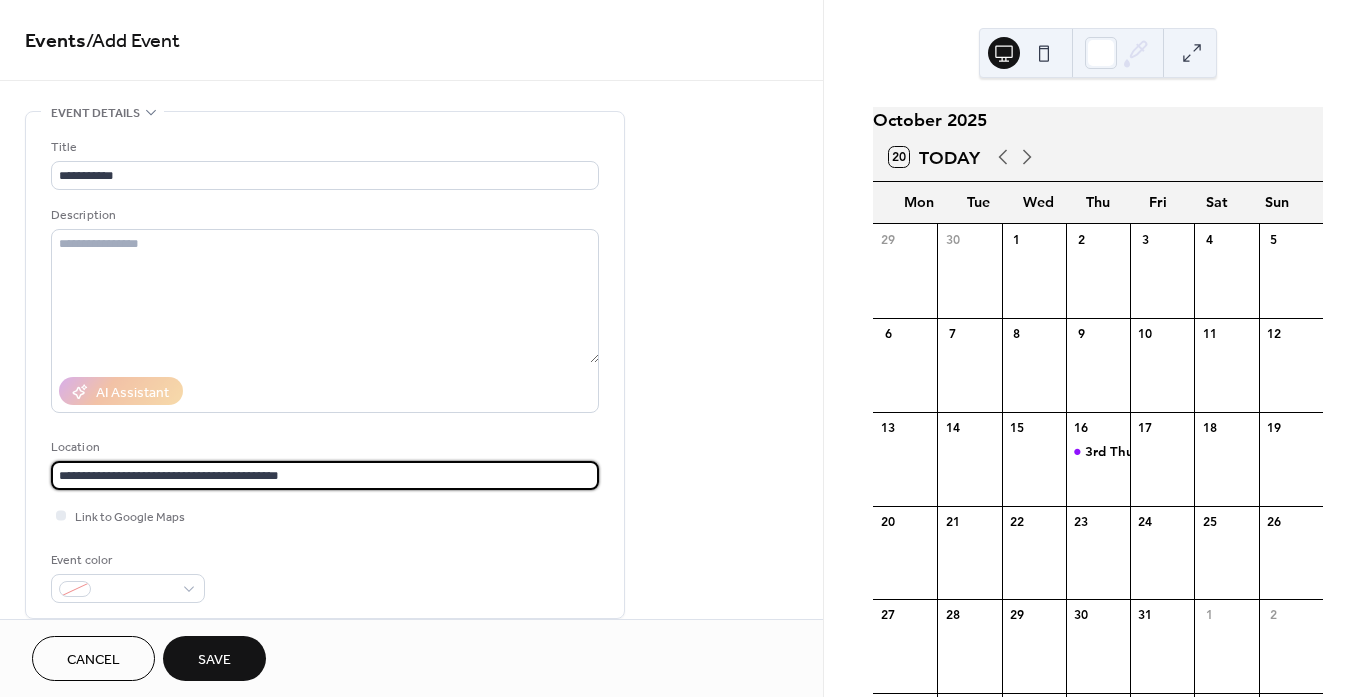 type on "**********" 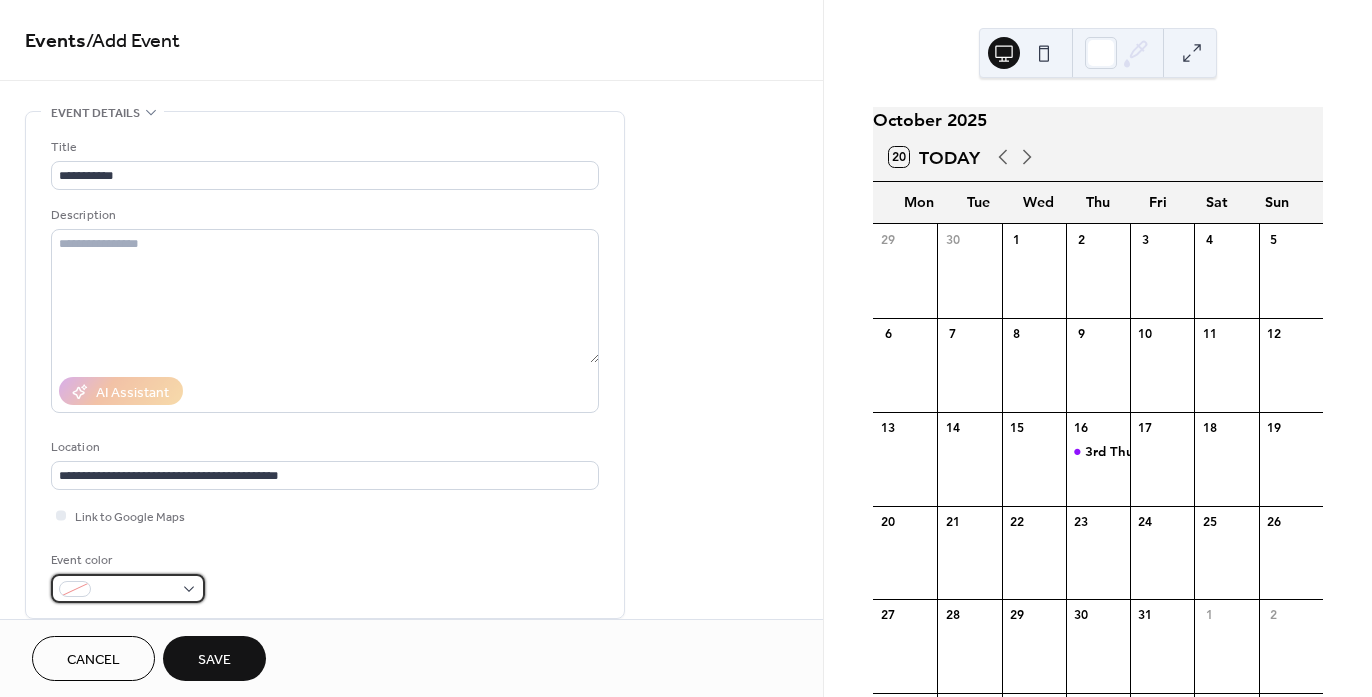 click at bounding box center (128, 588) 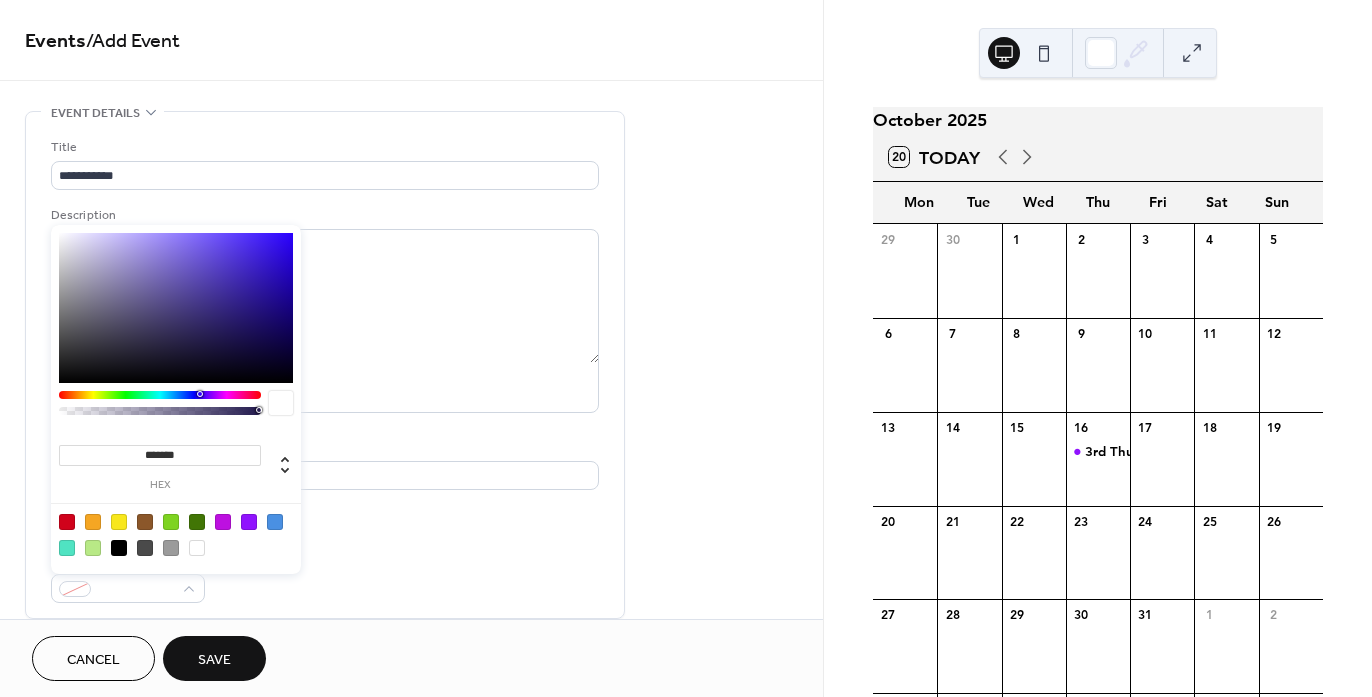 click at bounding box center (176, 534) 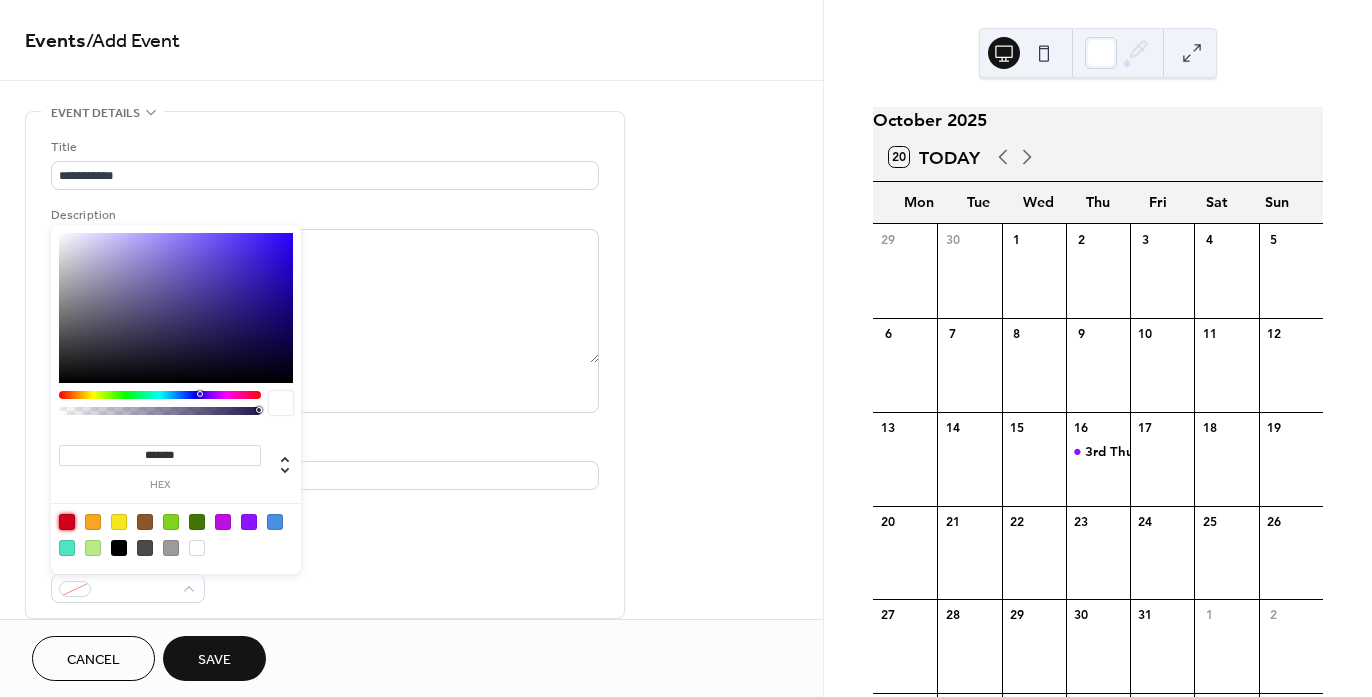 click at bounding box center (67, 522) 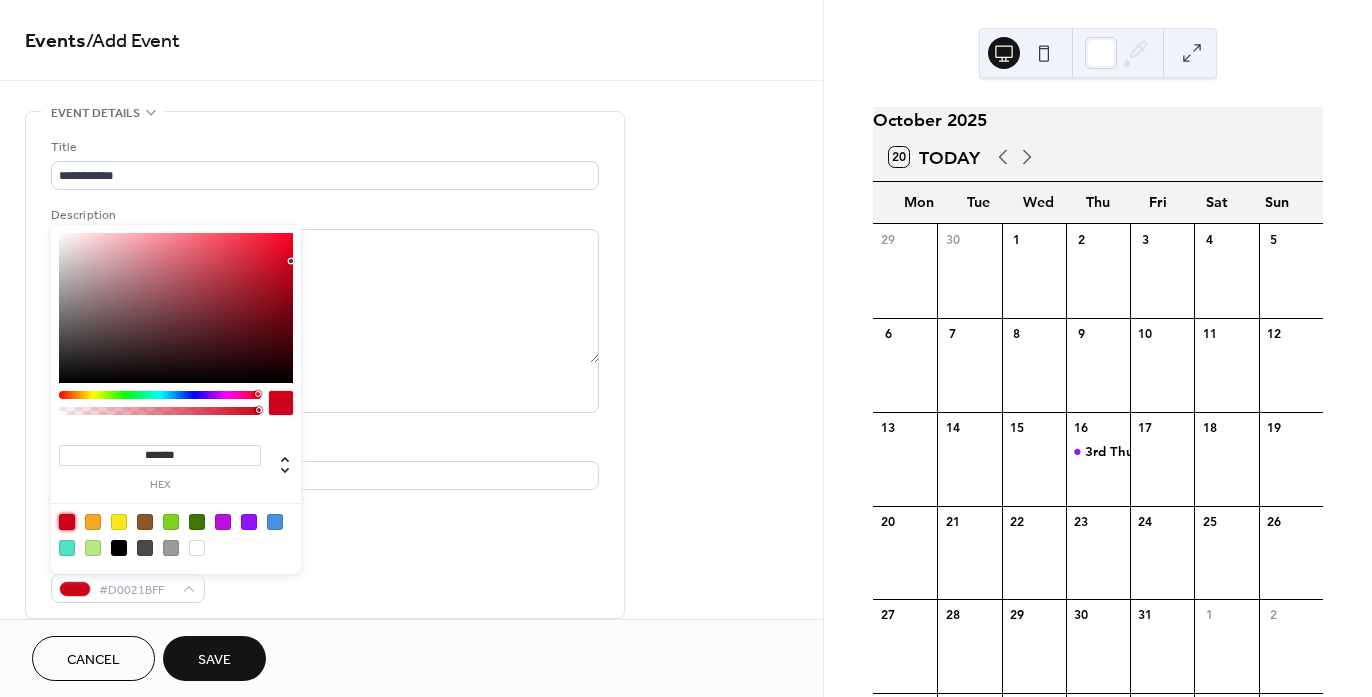click on "**********" at bounding box center [325, 370] 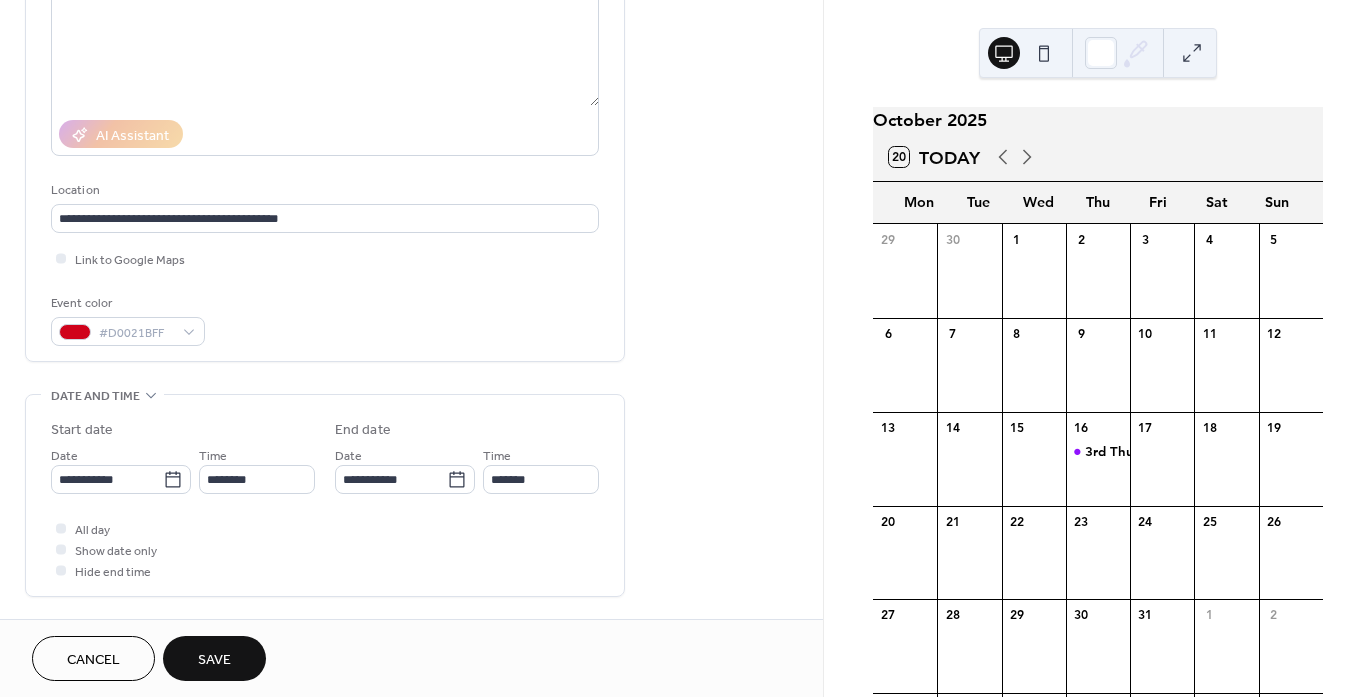 scroll, scrollTop: 400, scrollLeft: 0, axis: vertical 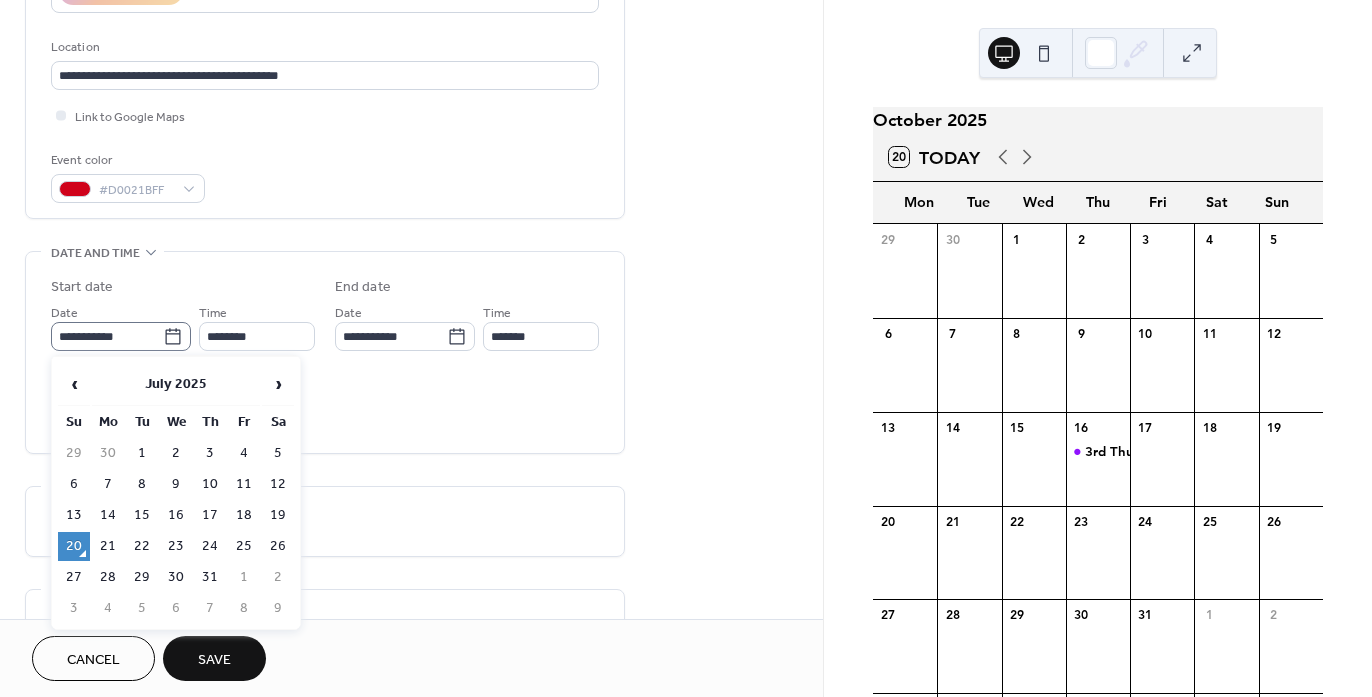 click 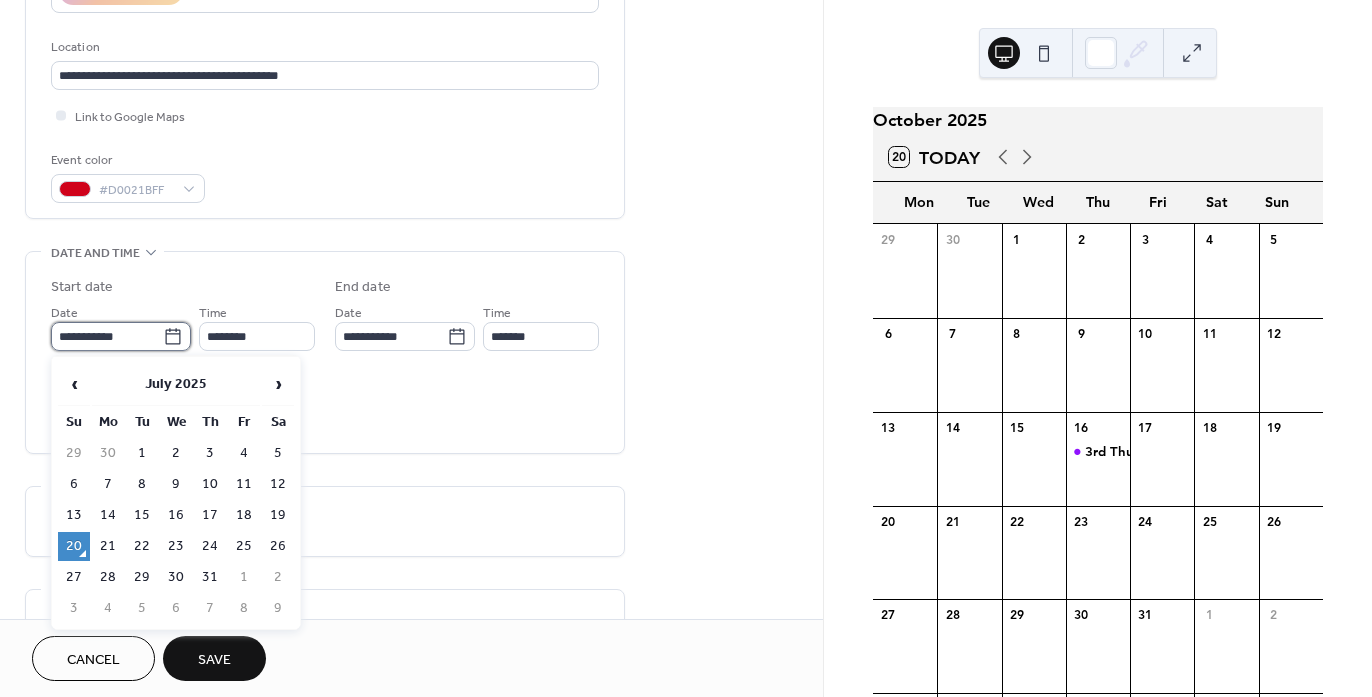 click on "**********" at bounding box center (107, 336) 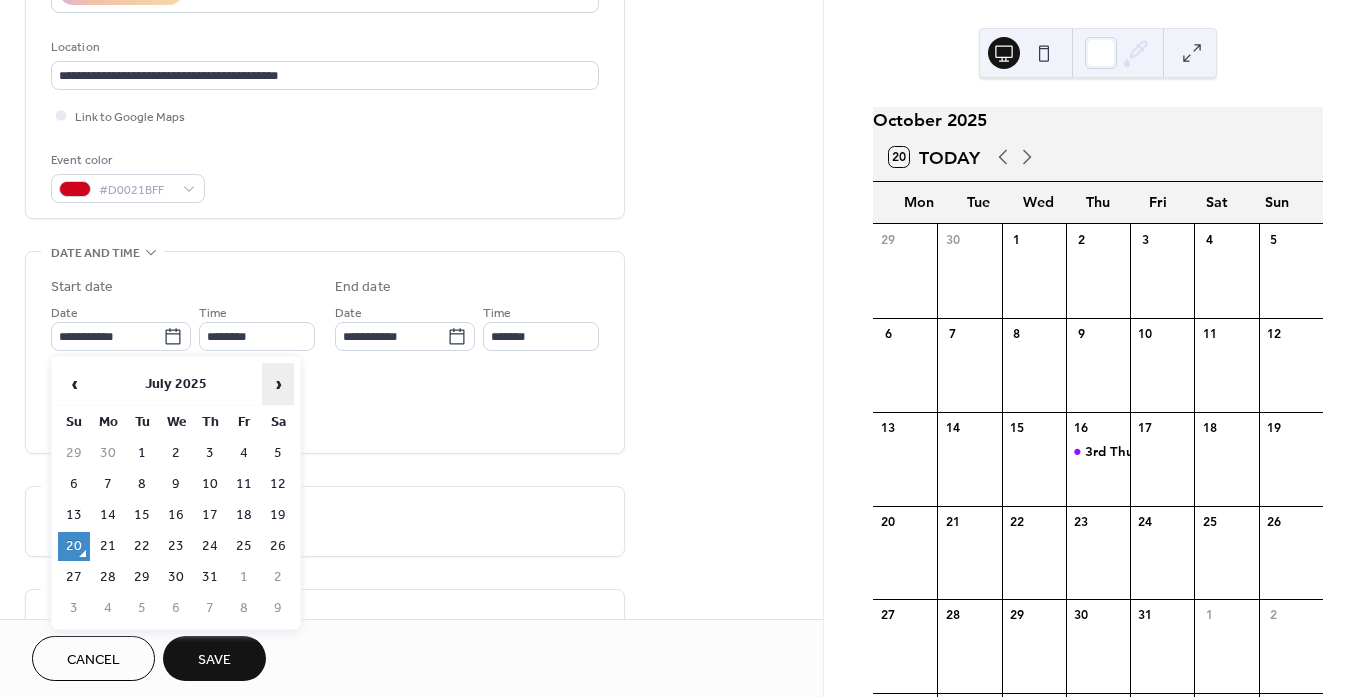 click on "›" at bounding box center (278, 384) 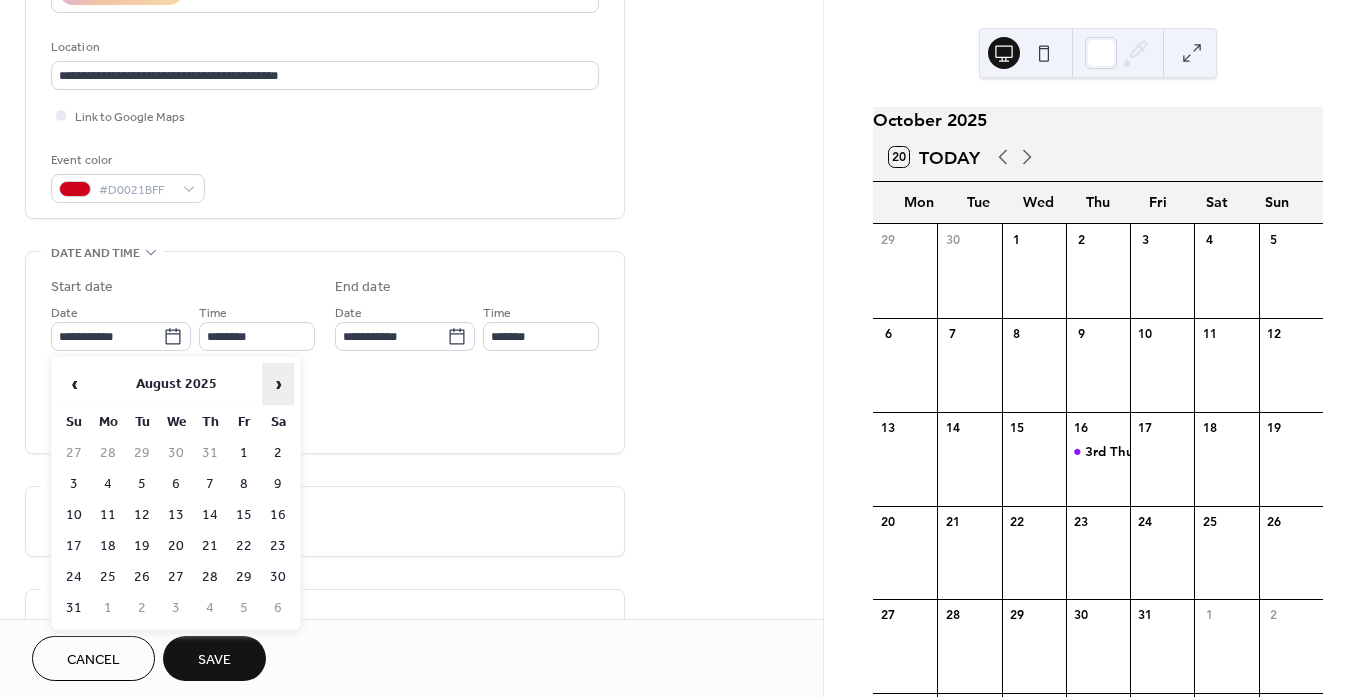 click on "›" at bounding box center [278, 384] 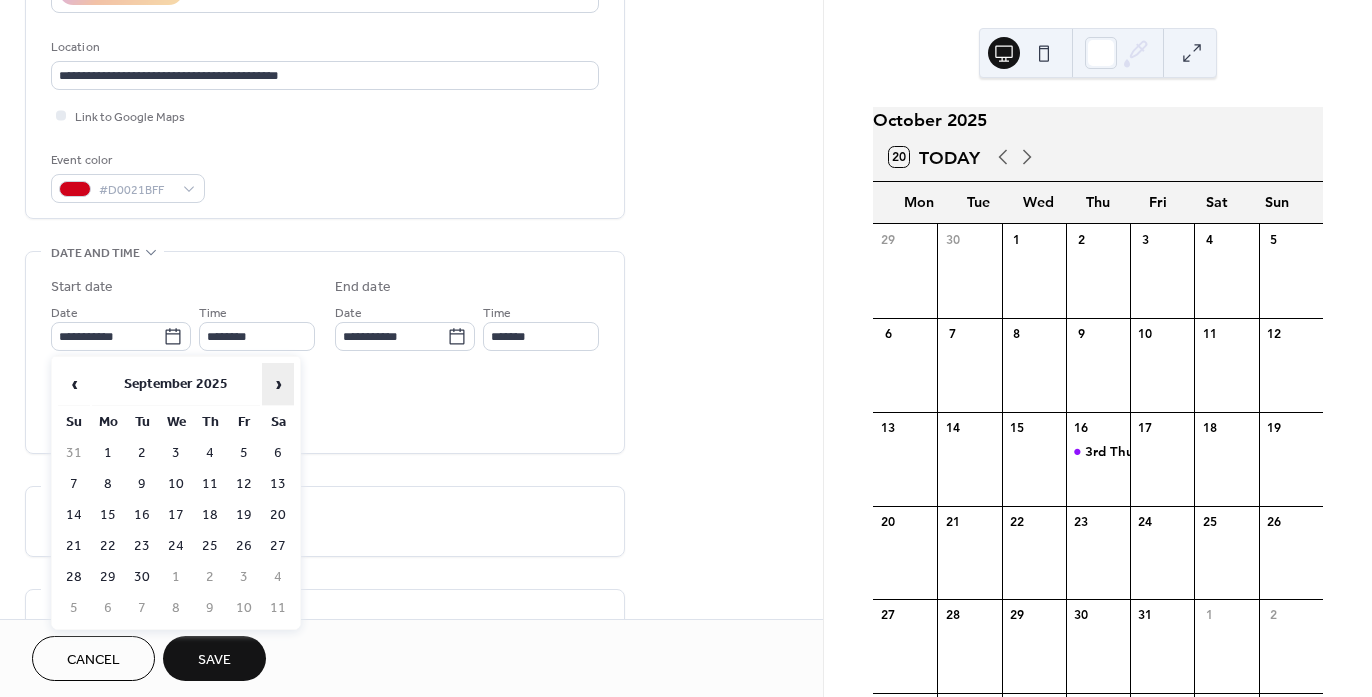 click on "›" at bounding box center (278, 384) 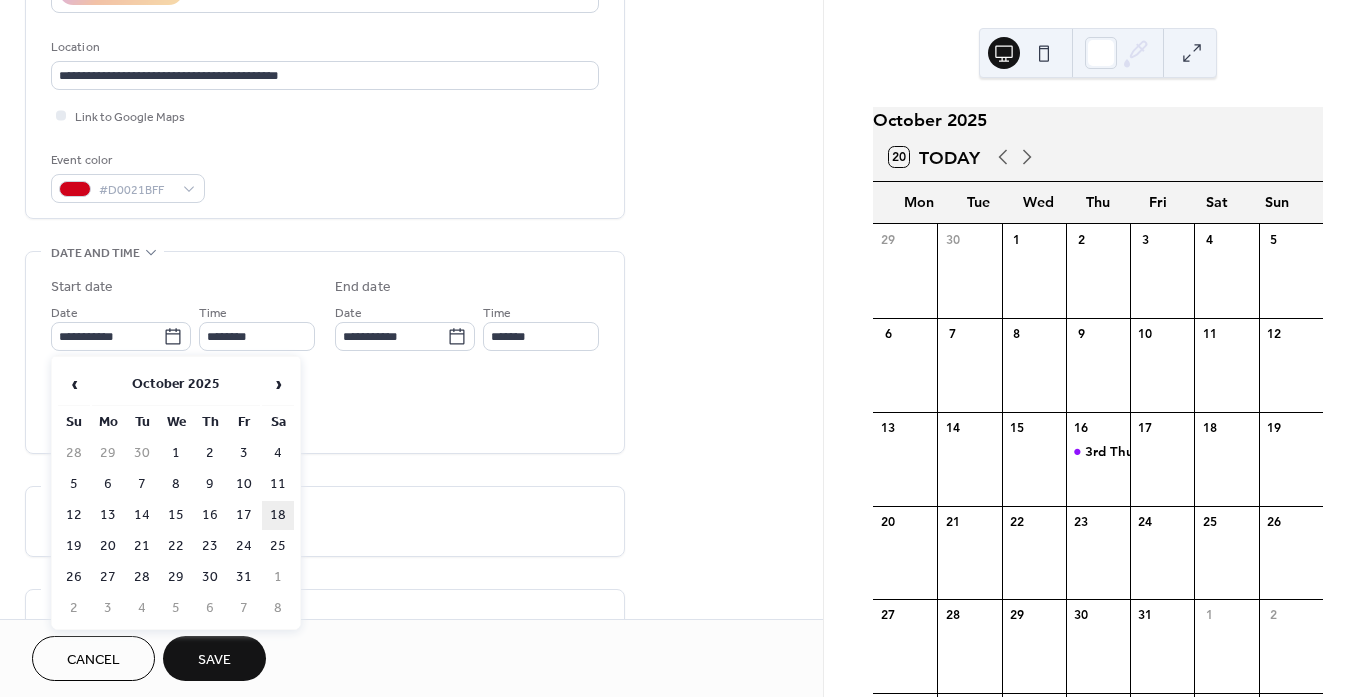 click on "18" at bounding box center (278, 515) 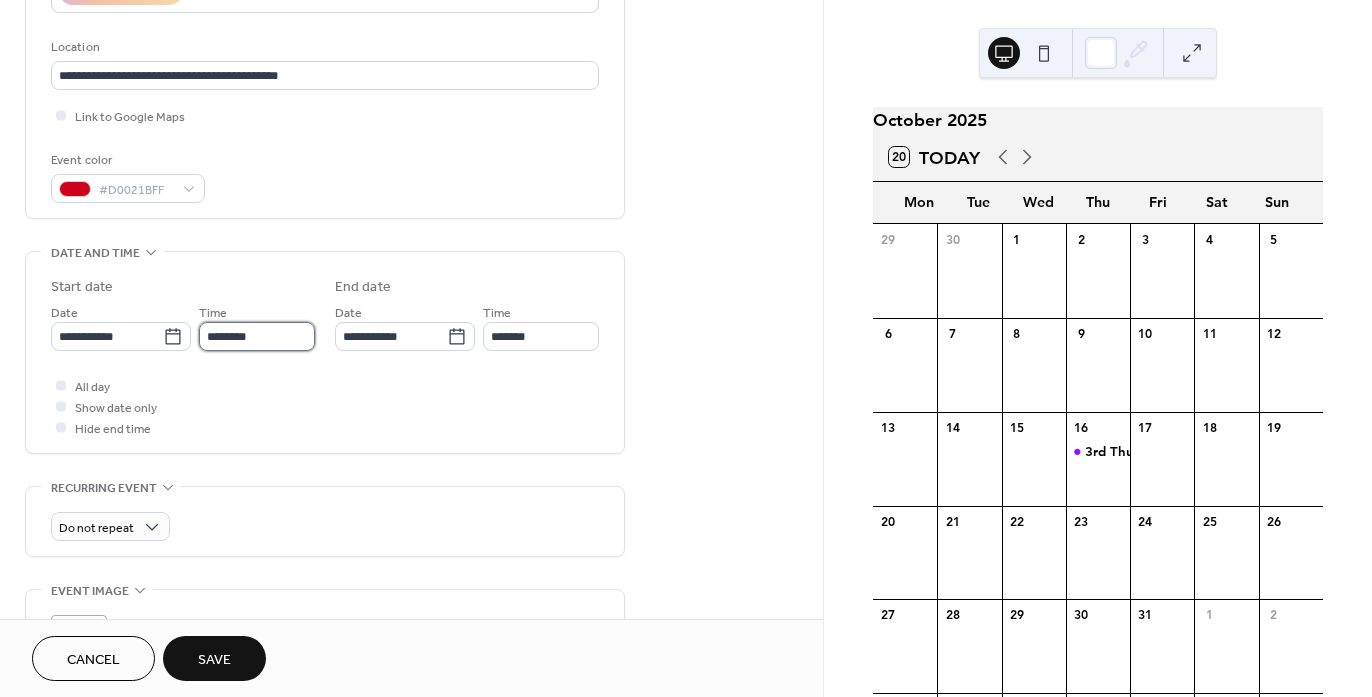 click on "********" at bounding box center (257, 336) 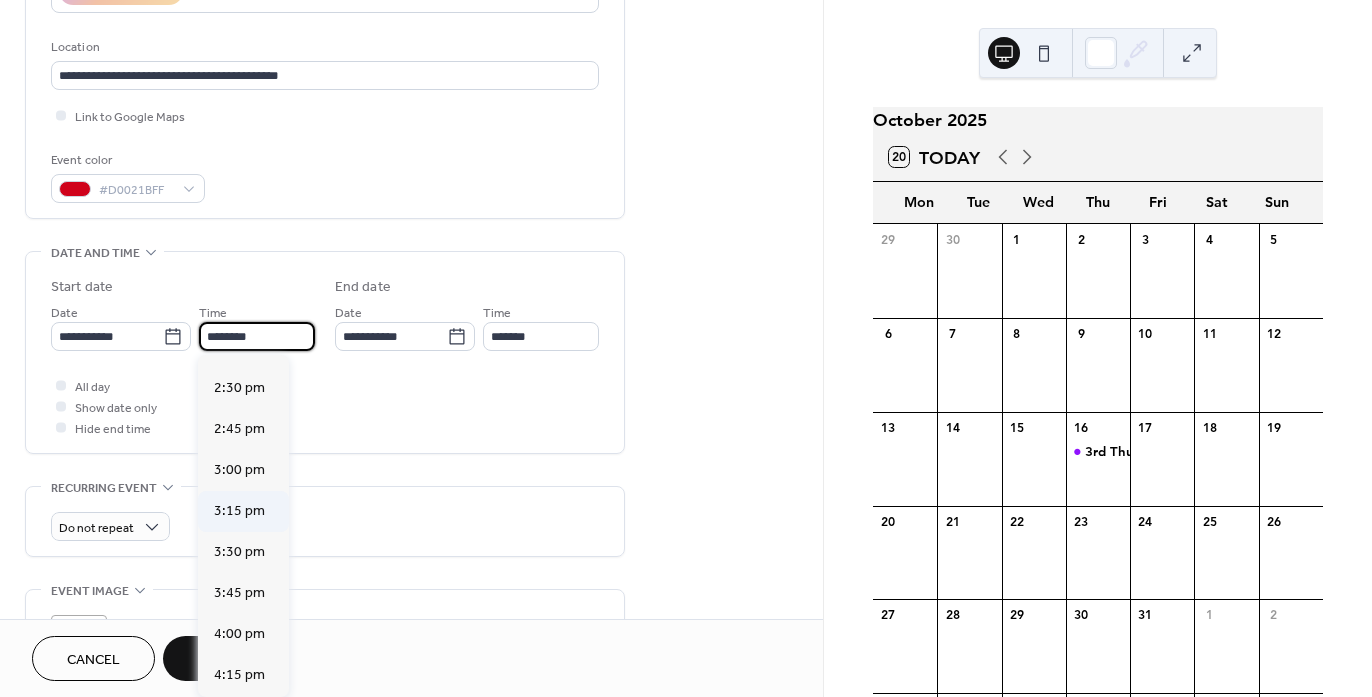 scroll, scrollTop: 2368, scrollLeft: 0, axis: vertical 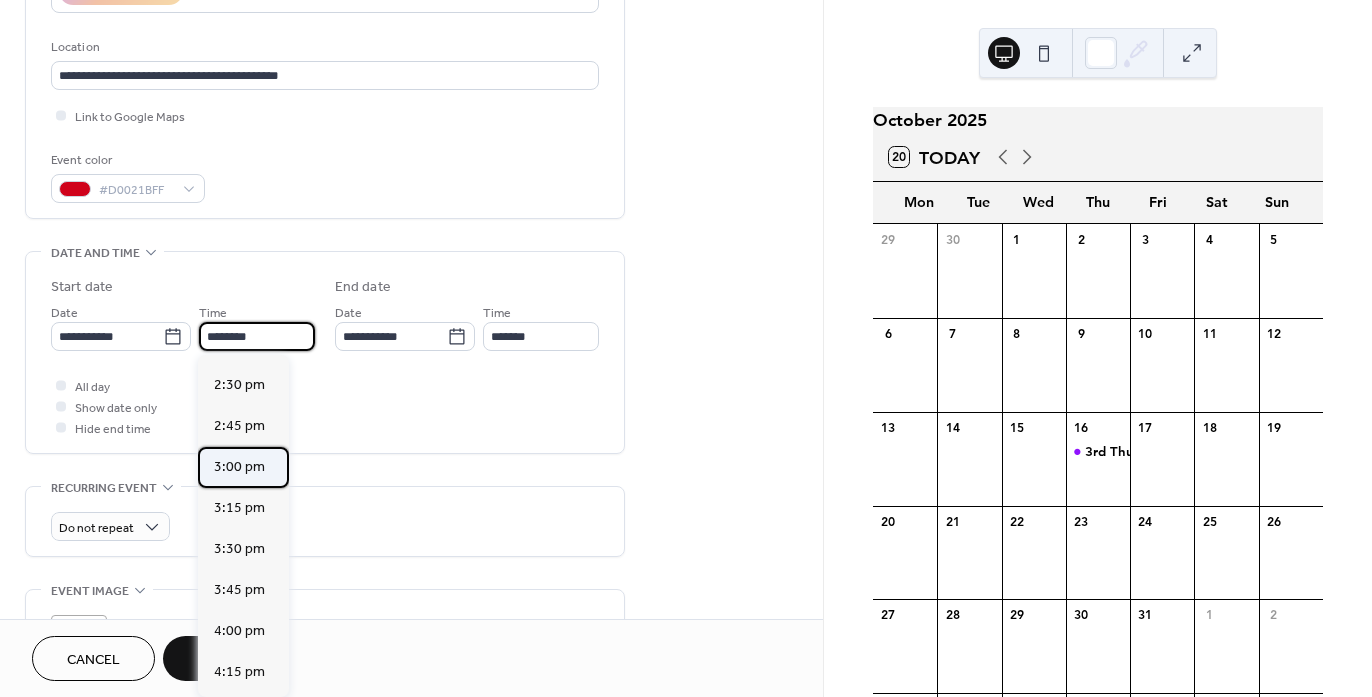 click on "3:00 pm" at bounding box center [239, 467] 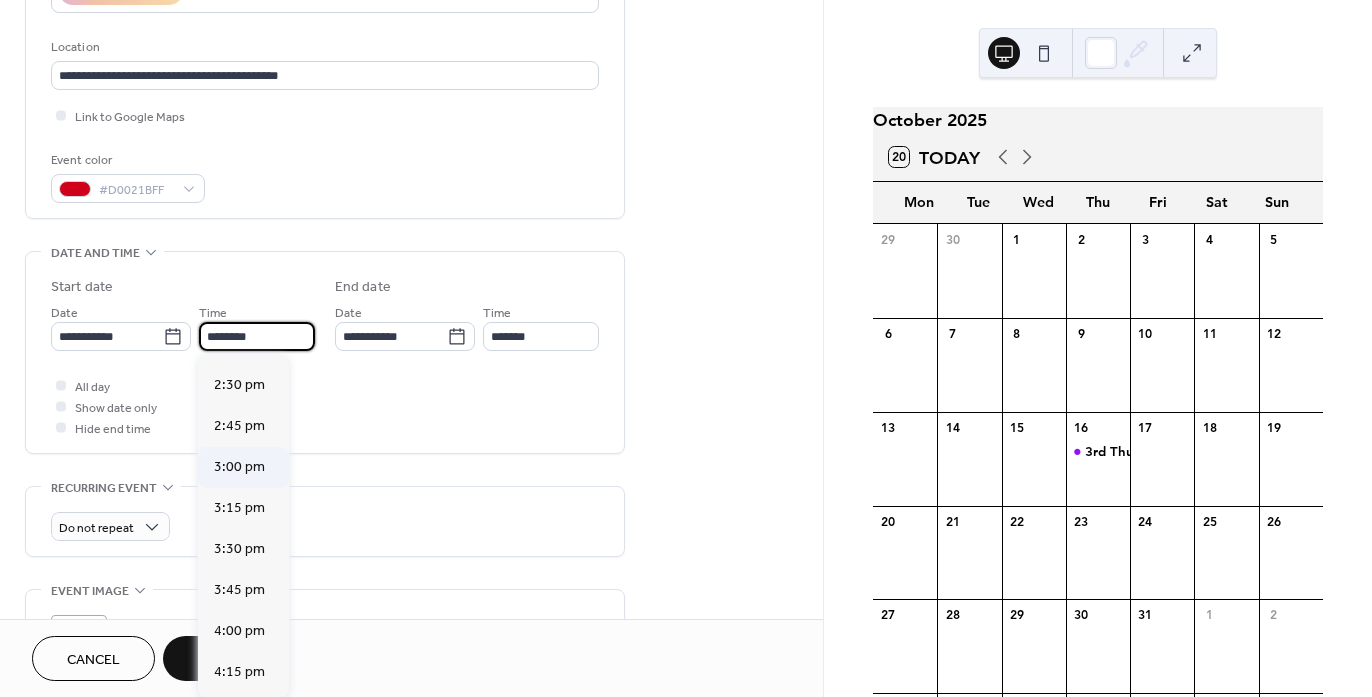 type on "*******" 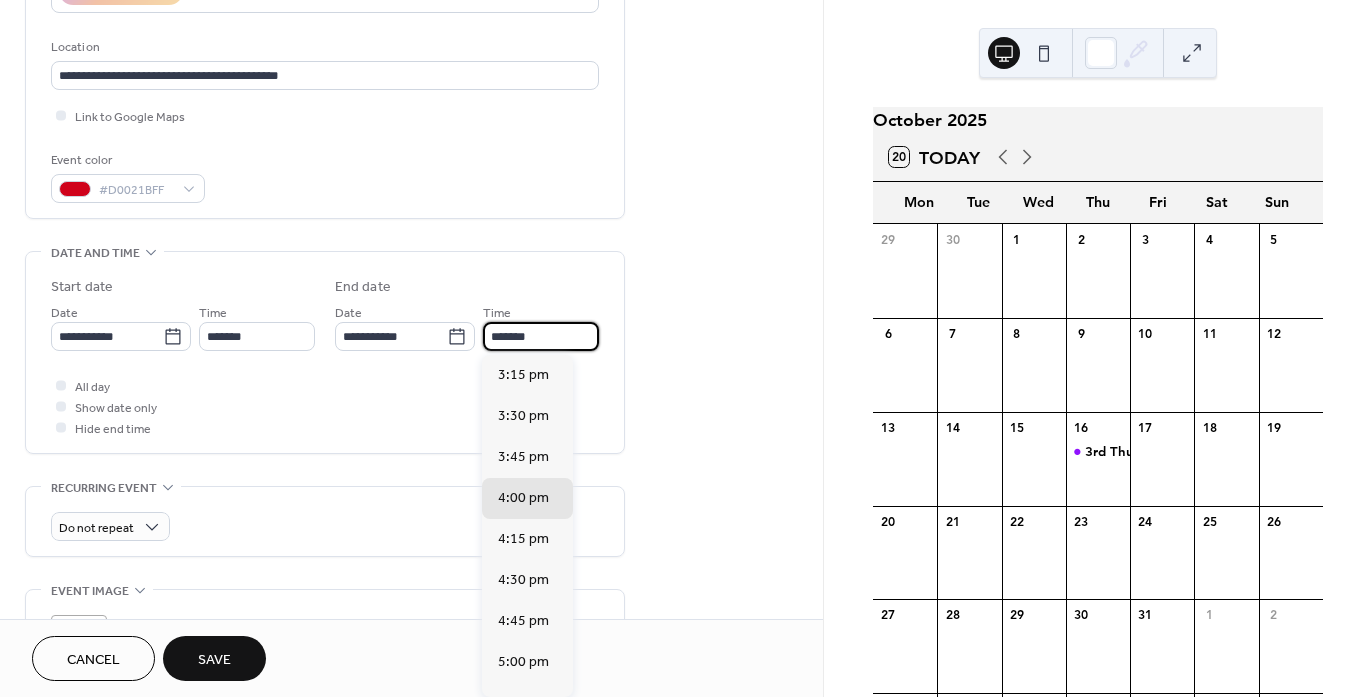 click on "*******" at bounding box center [541, 336] 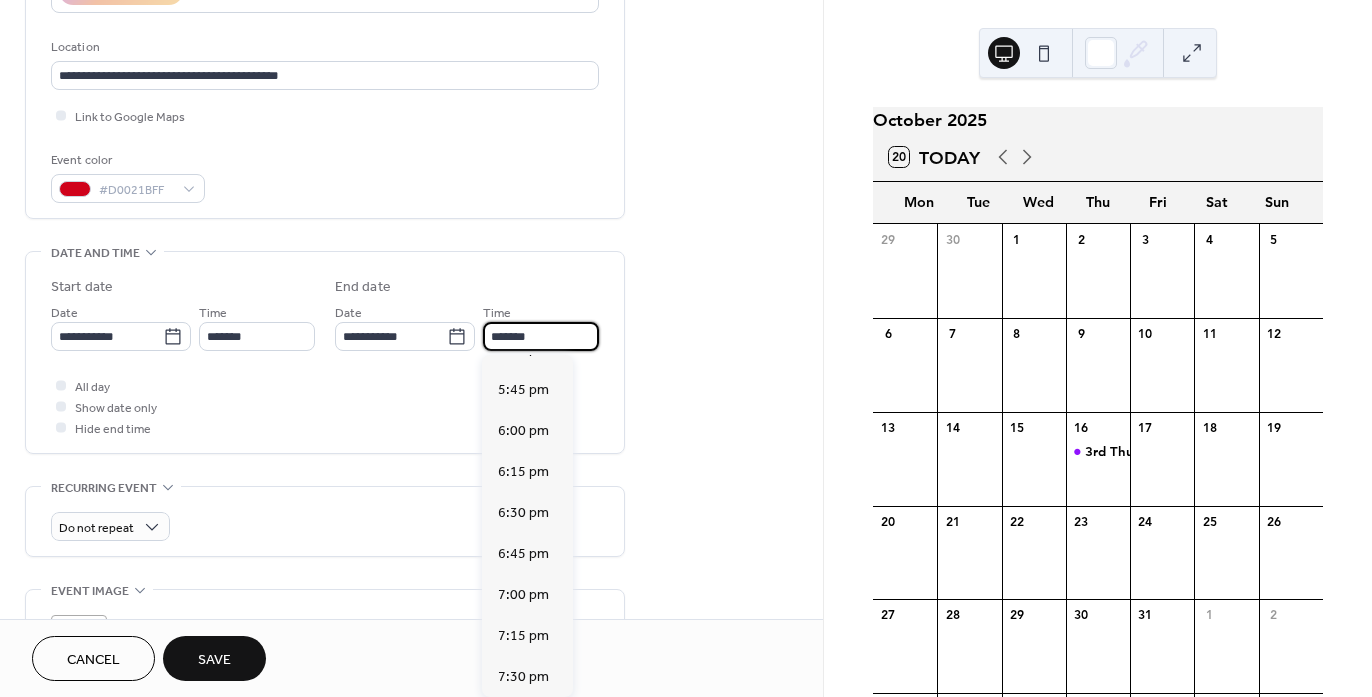 scroll, scrollTop: 400, scrollLeft: 0, axis: vertical 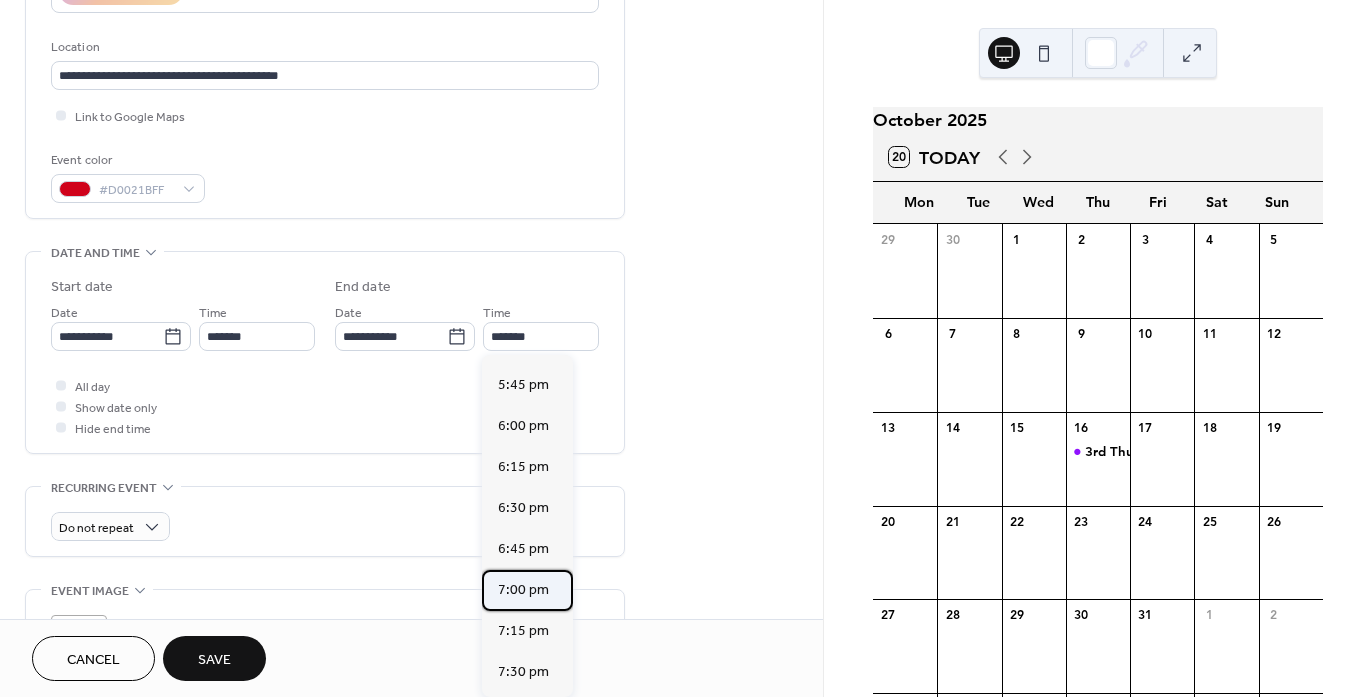 click on "7:00 pm" at bounding box center [523, 590] 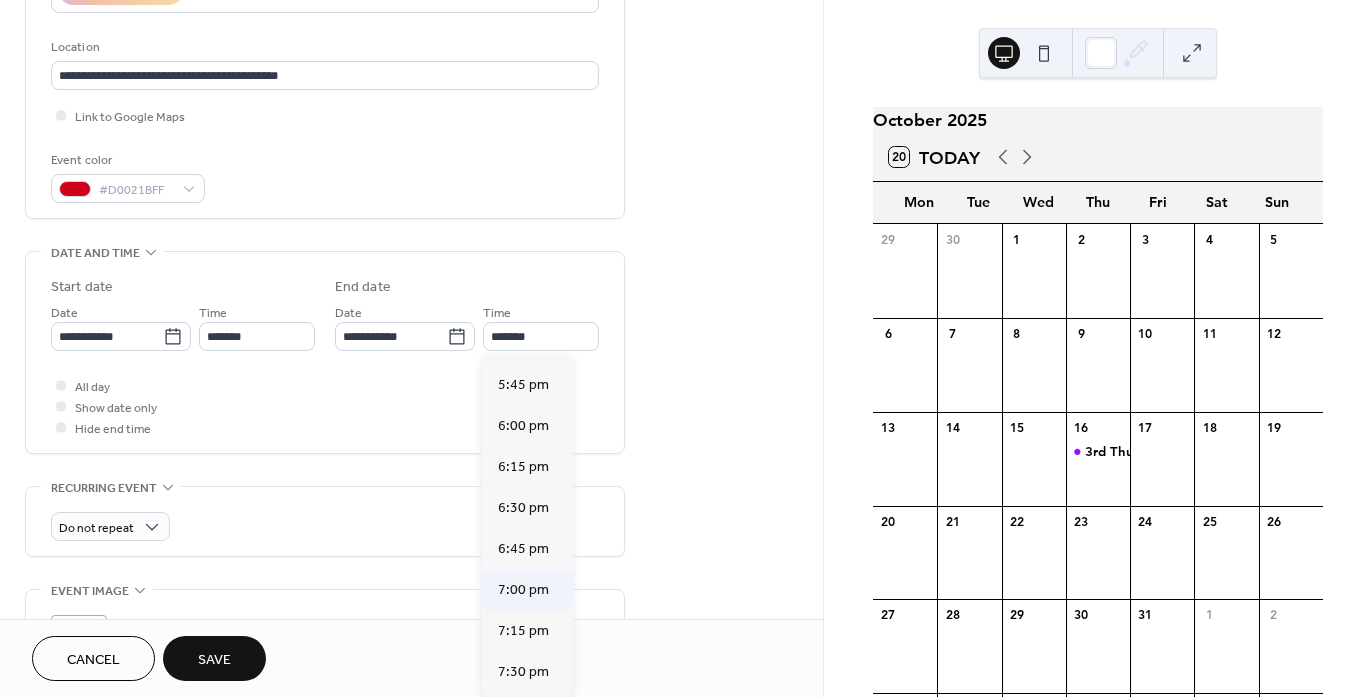 type on "*******" 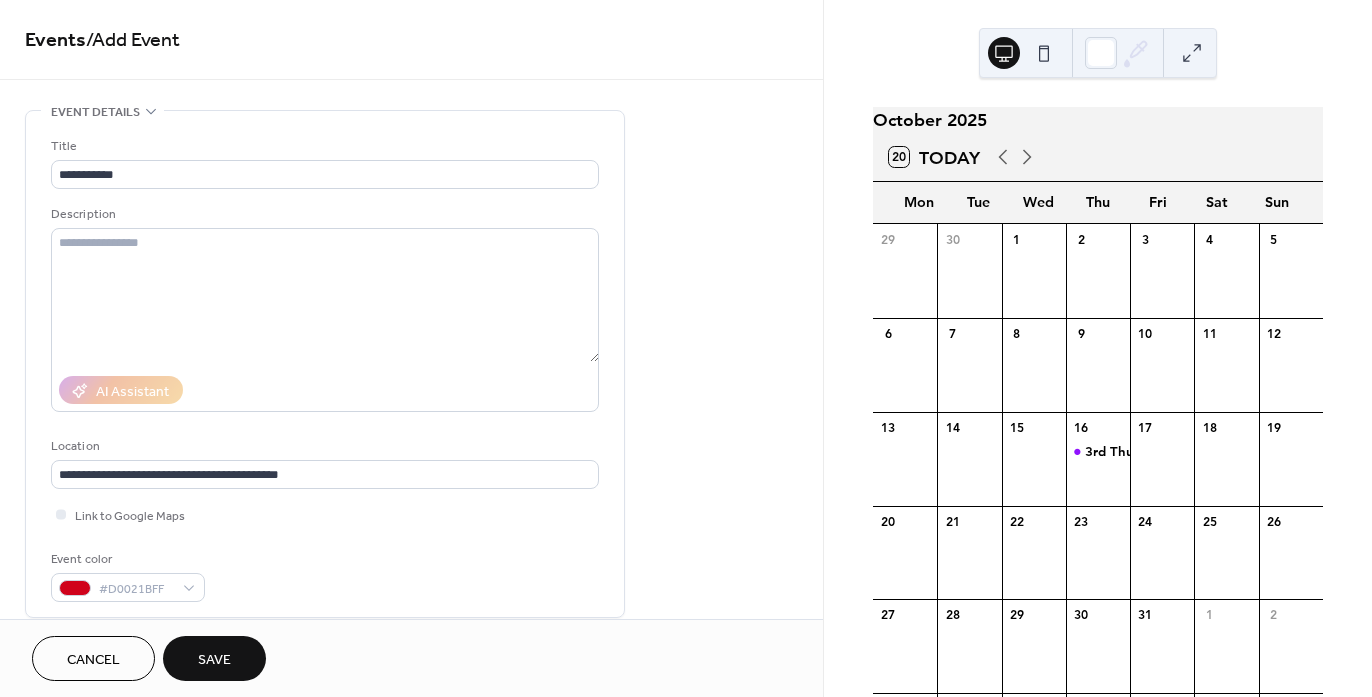 scroll, scrollTop: 0, scrollLeft: 0, axis: both 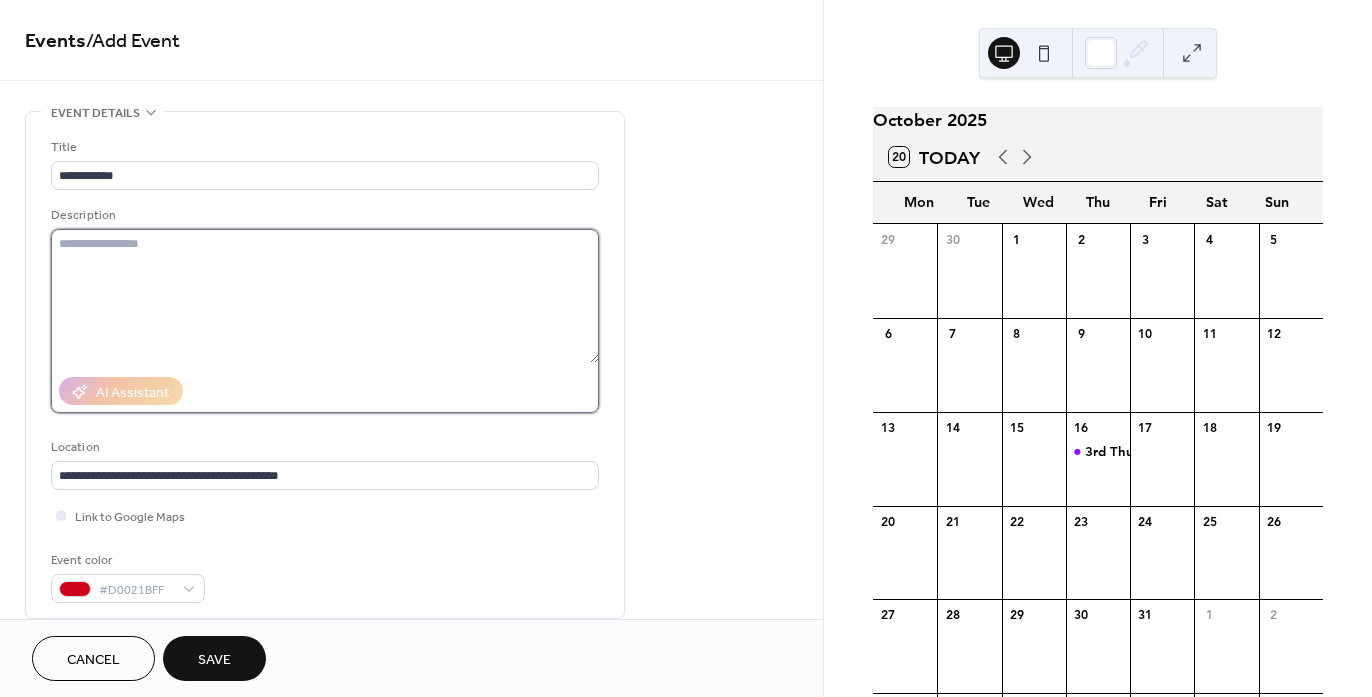 click at bounding box center (325, 296) 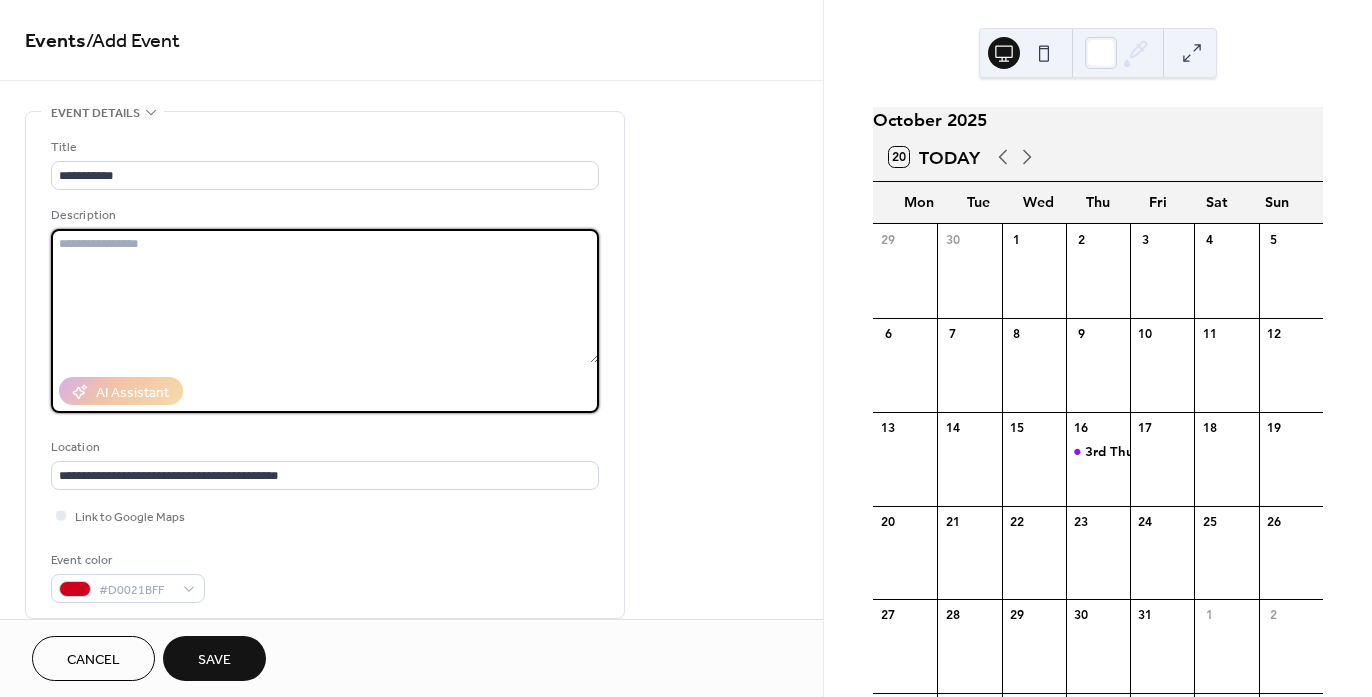 paste on "**********" 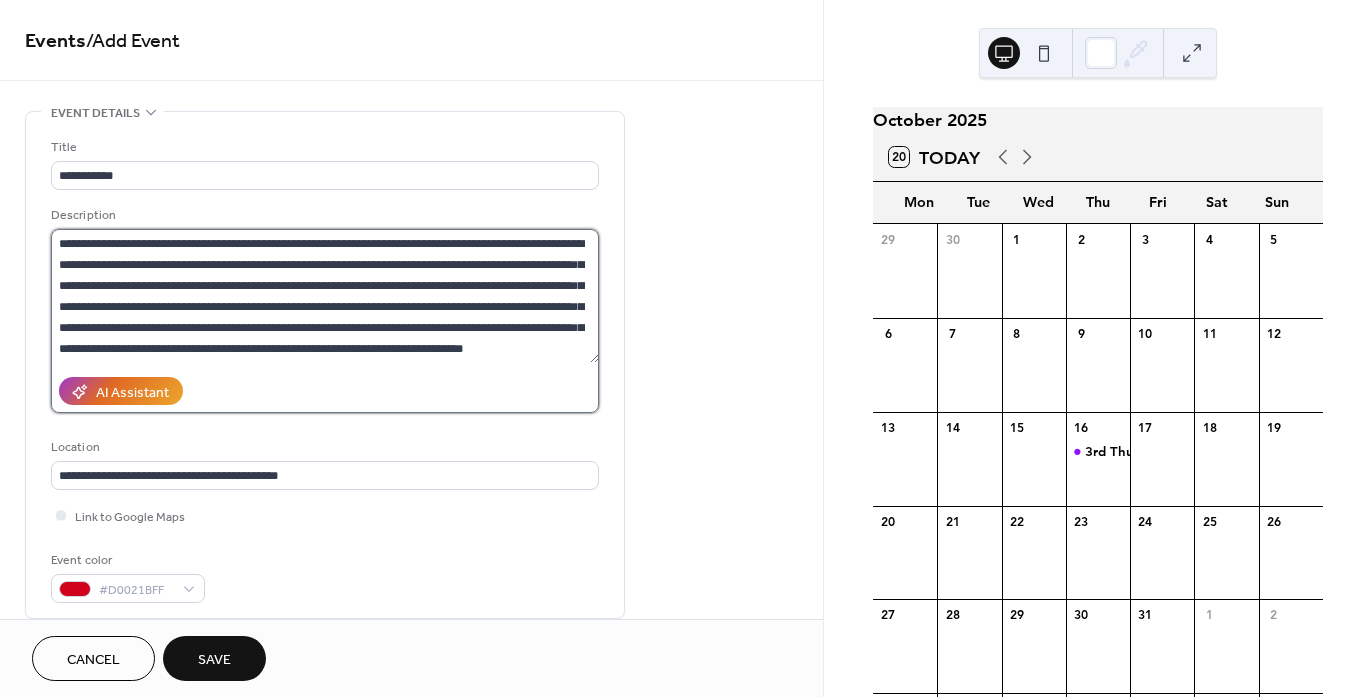 click on "**********" at bounding box center (325, 296) 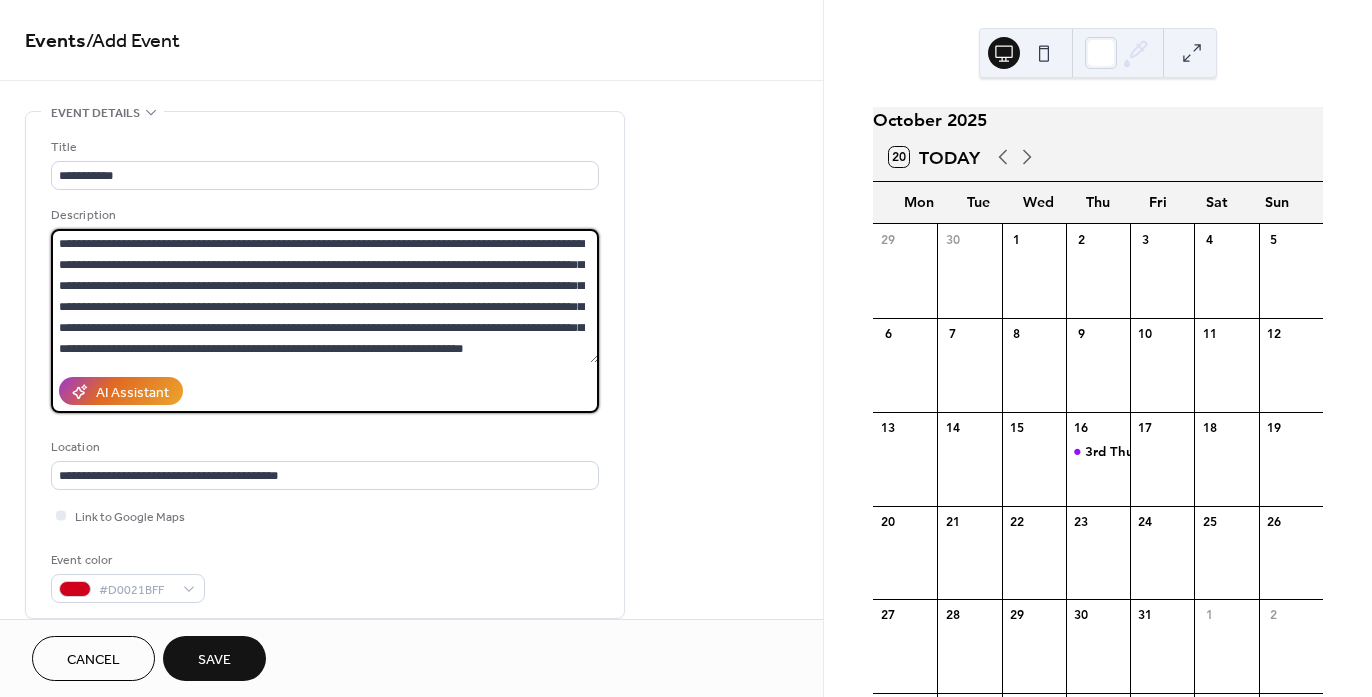 paste on "**********" 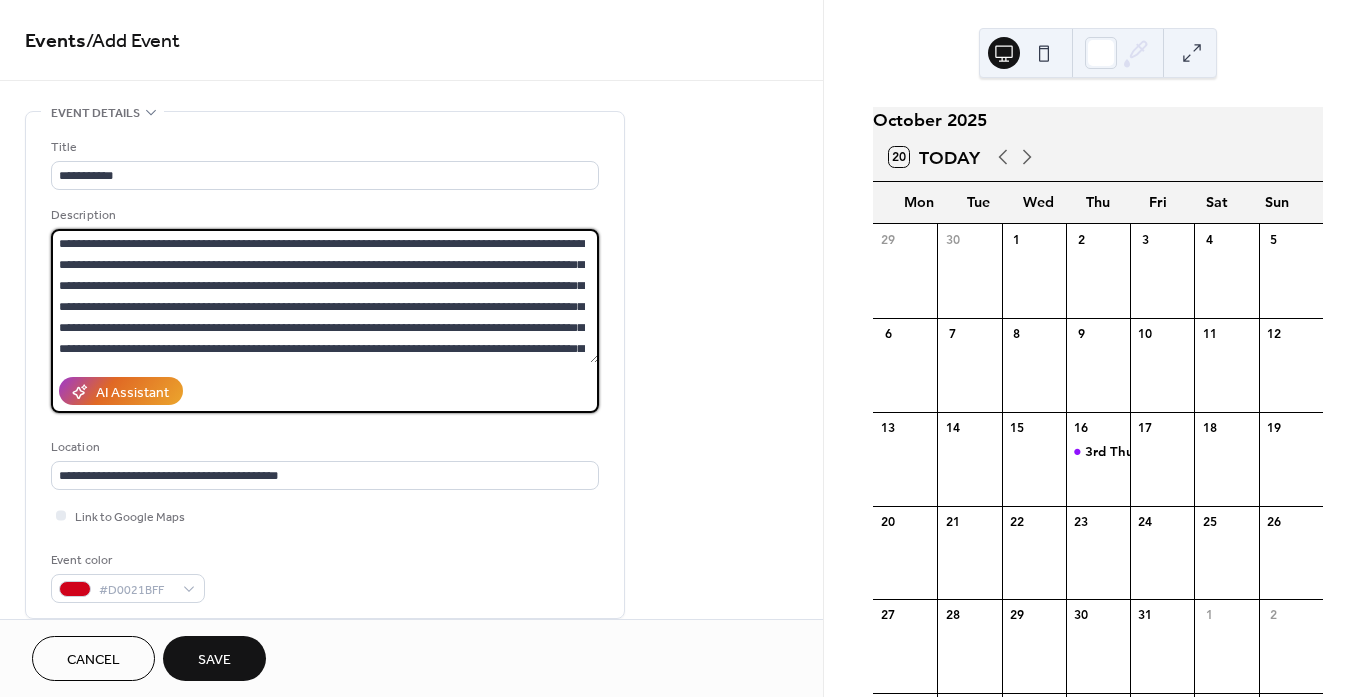 scroll, scrollTop: 39, scrollLeft: 0, axis: vertical 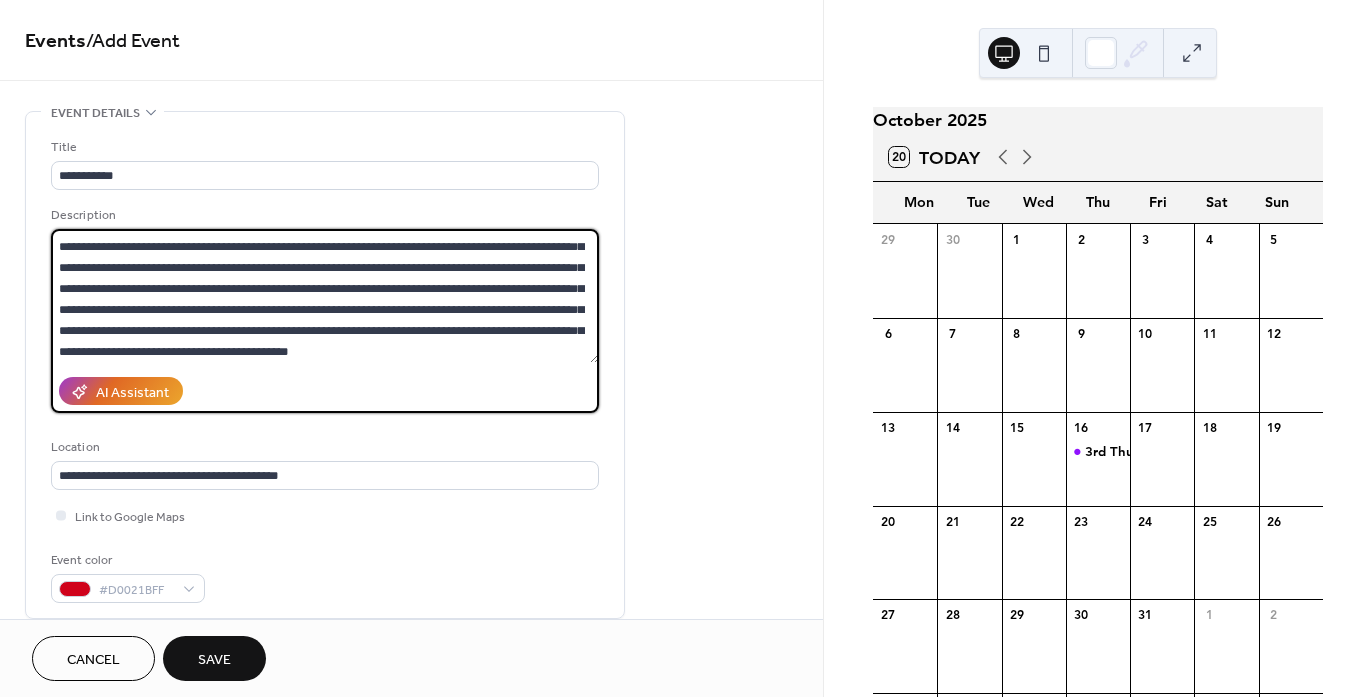 type on "**********" 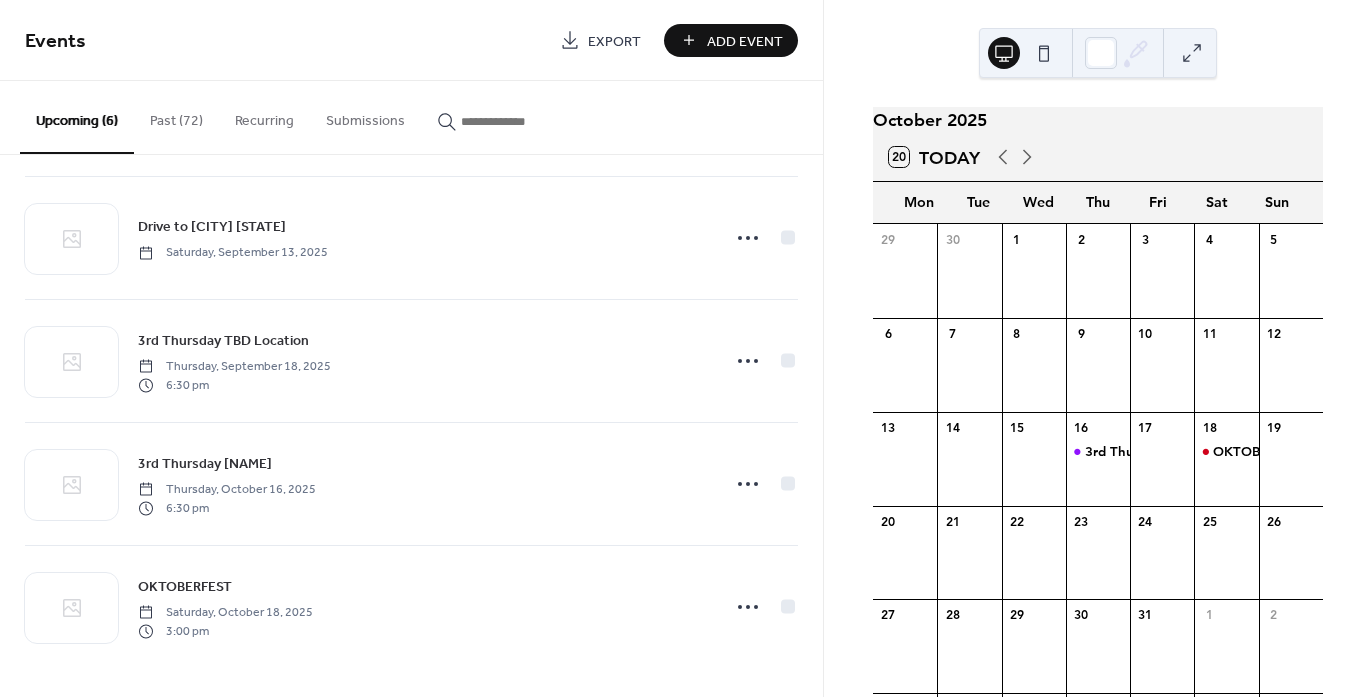 scroll, scrollTop: 255, scrollLeft: 0, axis: vertical 